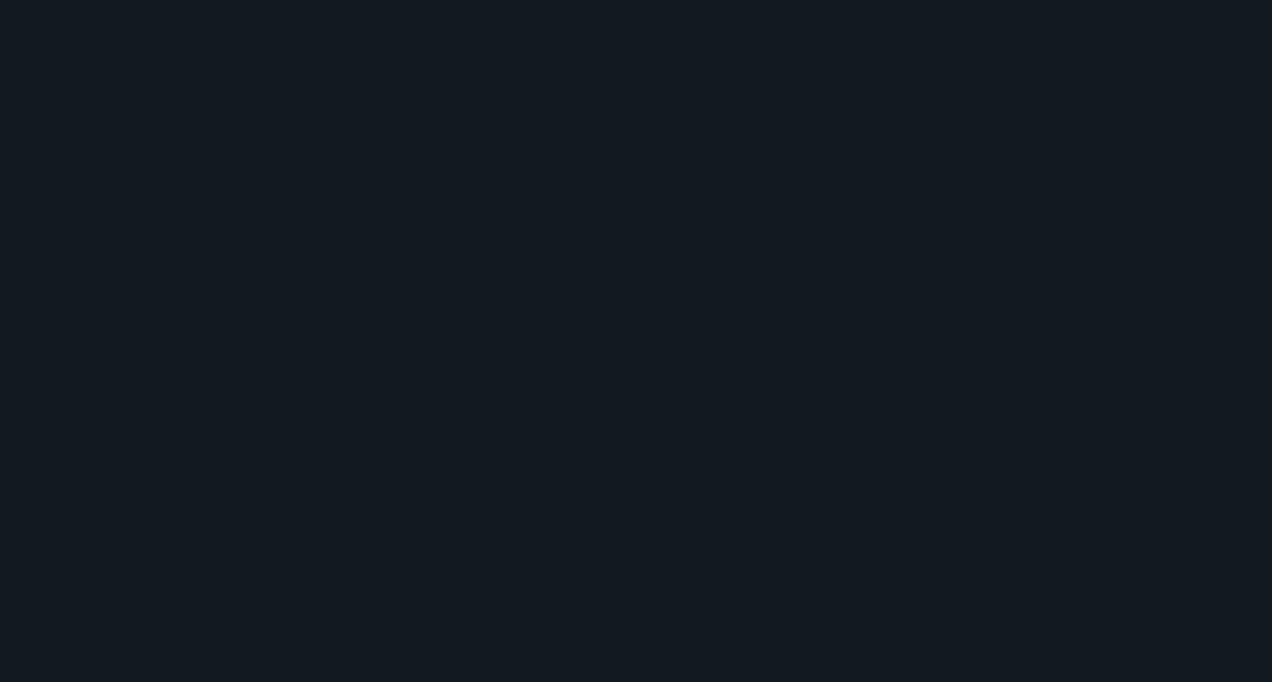 scroll, scrollTop: 0, scrollLeft: 0, axis: both 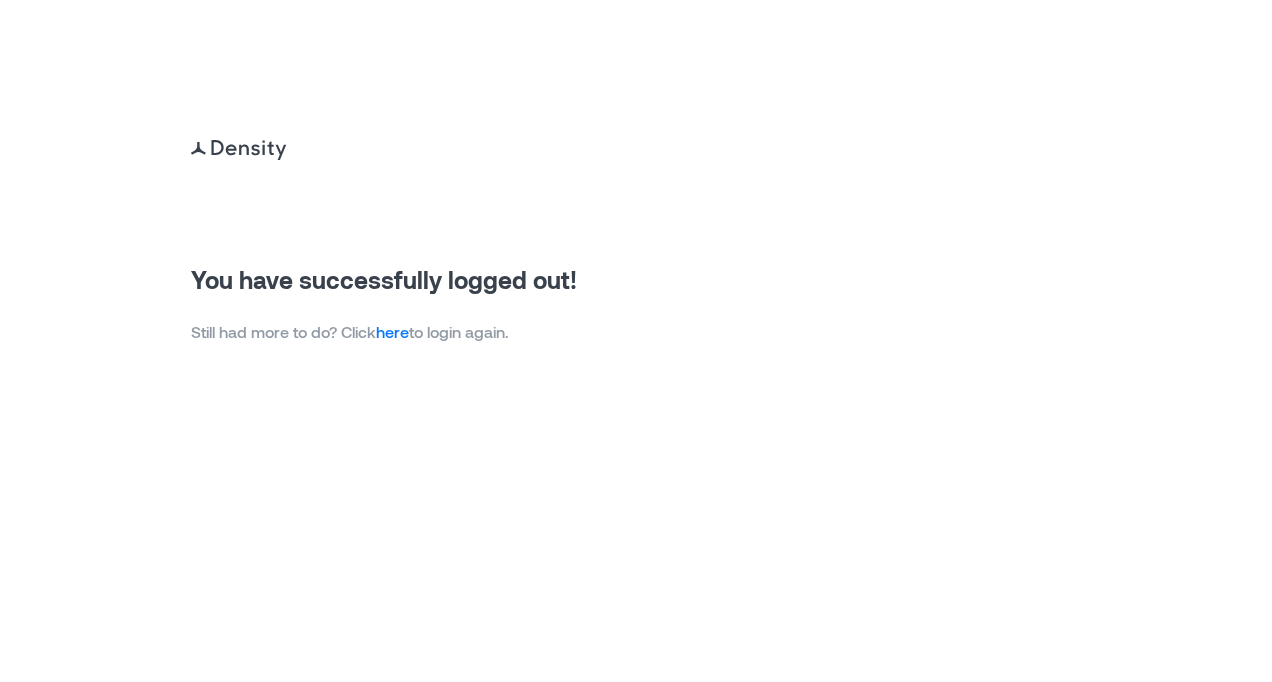 click on "here" at bounding box center [392, 331] 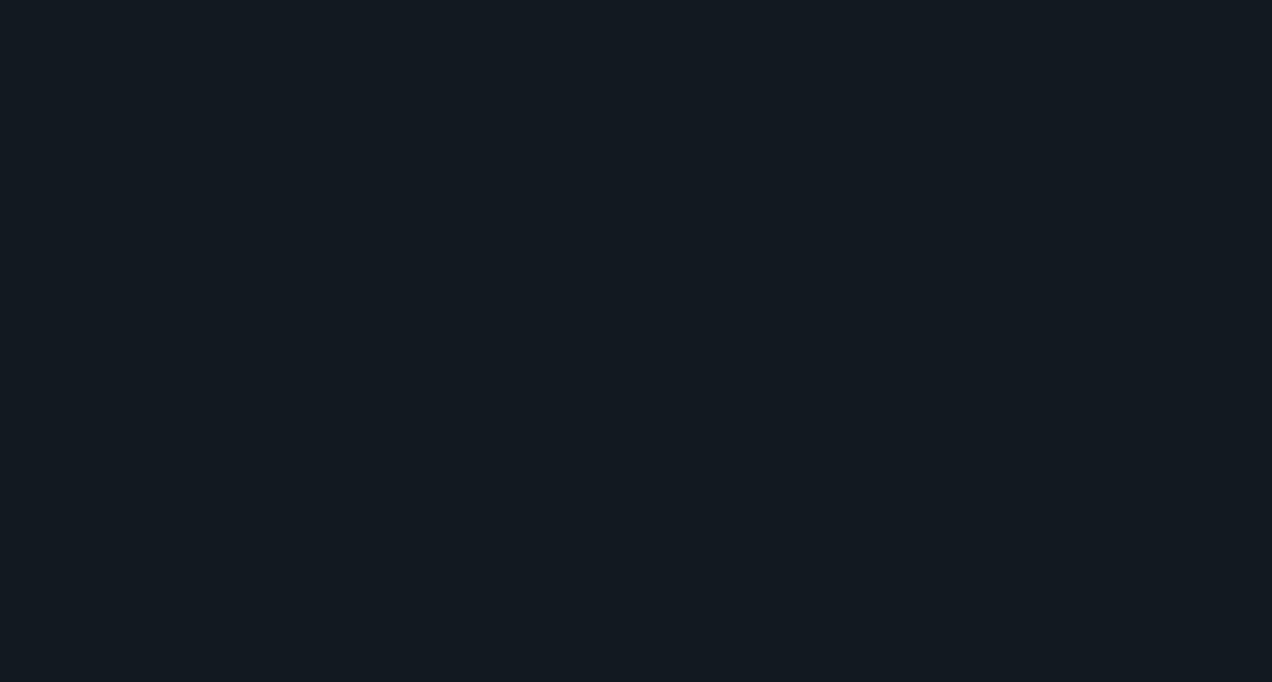 scroll, scrollTop: 0, scrollLeft: 0, axis: both 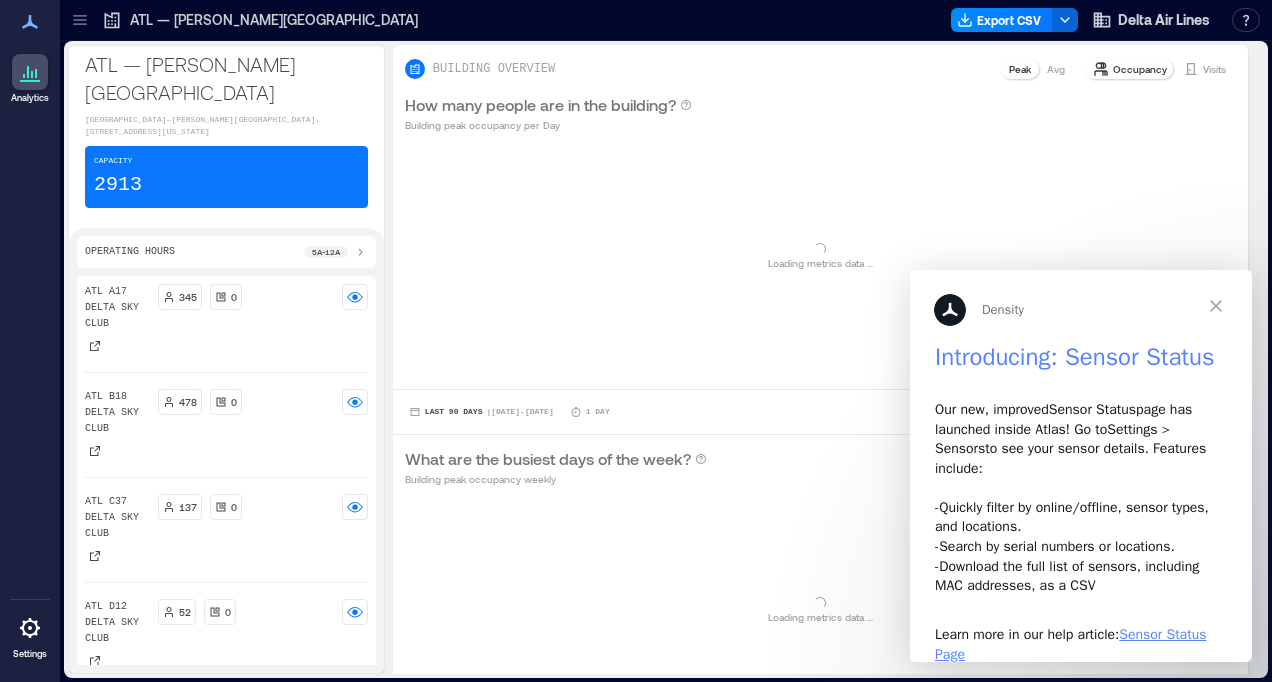 click 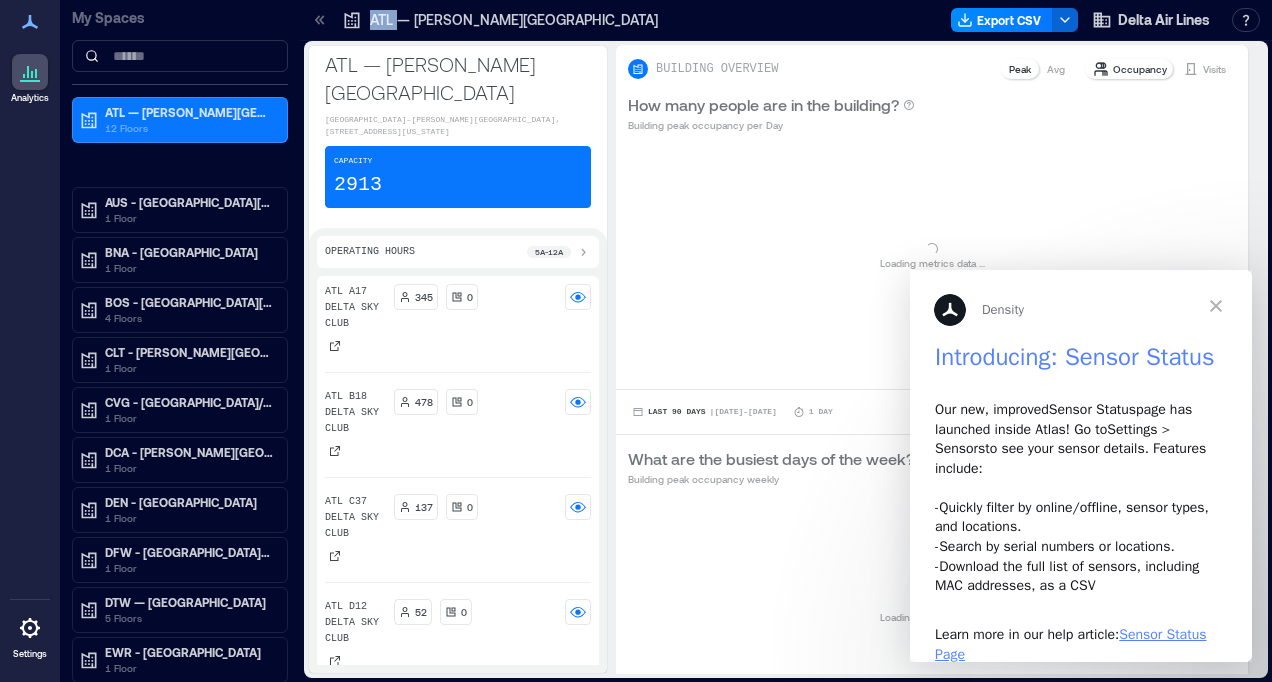 click on "My Spaces ATL — [PERSON_NAME][GEOGRAPHIC_DATA] 12 Floors [GEOGRAPHIC_DATA] - [GEOGRAPHIC_DATA][PERSON_NAME][GEOGRAPHIC_DATA] 1 Floor BNA - [GEOGRAPHIC_DATA] 1 Floor BOS - [GEOGRAPHIC_DATA][PERSON_NAME] 4 Floors CLT - [PERSON_NAME][GEOGRAPHIC_DATA][PERSON_NAME] 1 Floor CVG - [GEOGRAPHIC_DATA]/[GEOGRAPHIC_DATA][US_STATE] 1 Floor DCA - [PERSON_NAME][GEOGRAPHIC_DATA][US_STATE] 1 Floor [GEOGRAPHIC_DATA] 1 Floor DFW - [GEOGRAPHIC_DATA]/[GEOGRAPHIC_DATA] 1 Floor DTW — [GEOGRAPHIC_DATA] 5 Floors EWR - [GEOGRAPHIC_DATA] 1 Floor FLL - [GEOGRAPHIC_DATA]-[GEOGRAPHIC_DATA] 1 Floor HND - [GEOGRAPHIC_DATA] 1 Floor HNL - [PERSON_NAME][GEOGRAPHIC_DATA] 1 Floor IND - [GEOGRAPHIC_DATA] 1 Floor JAX - [GEOGRAPHIC_DATA] 1 Floor JFK - [PERSON_NAME][GEOGRAPHIC_DATA]: D1 Premium Lounges 4 Floors JFK - [PERSON_NAME][GEOGRAPHIC_DATA]: Delta Sky Clubs 2 Floors 3 Floors" at bounding box center (180, 341) 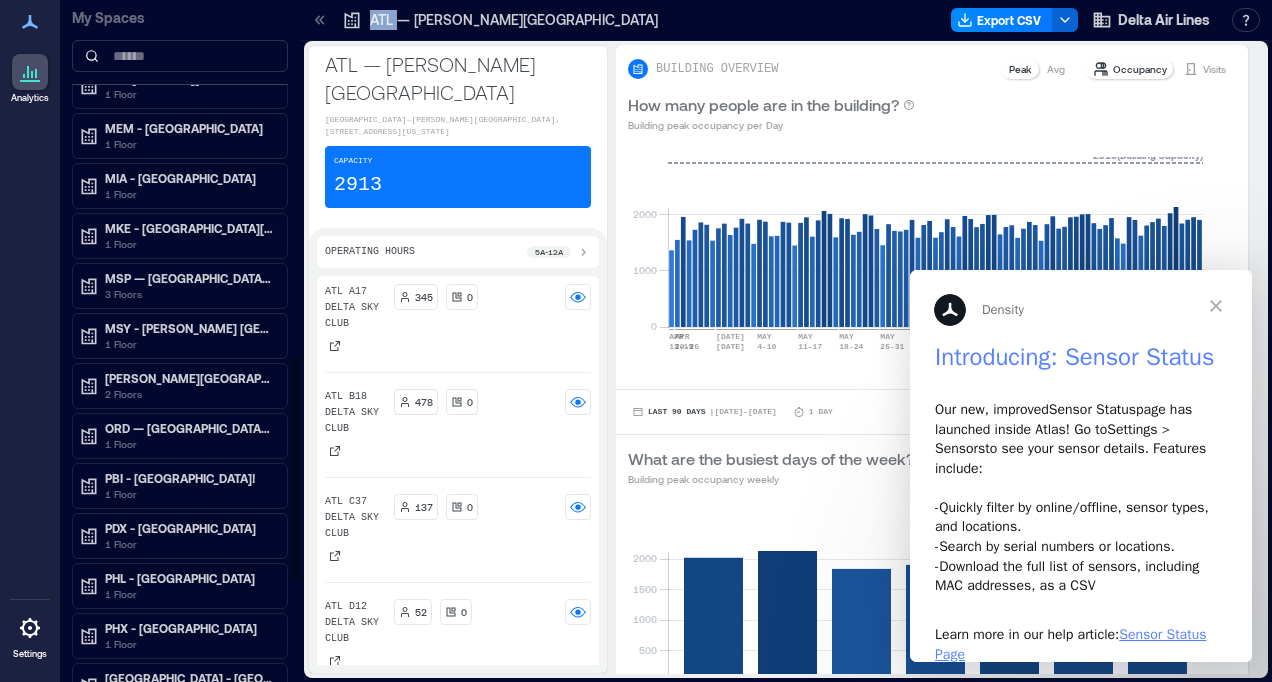 scroll, scrollTop: 1064, scrollLeft: 0, axis: vertical 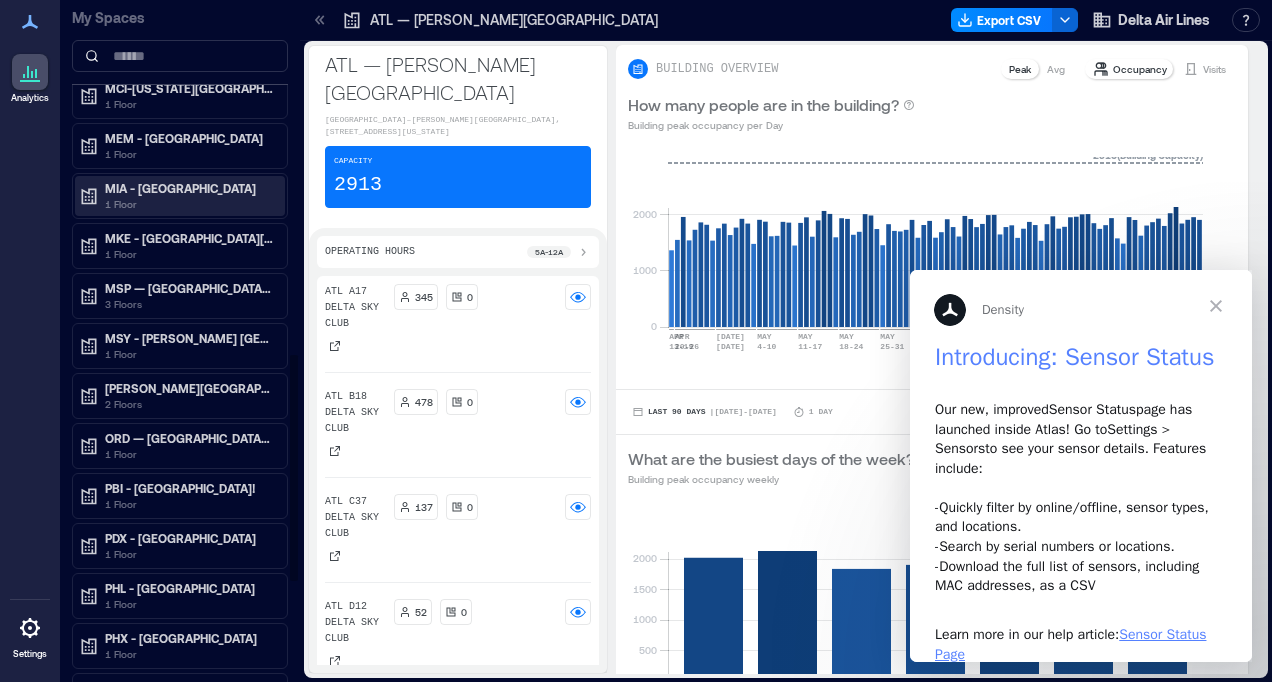 click on "MIA - [GEOGRAPHIC_DATA]" at bounding box center [189, 188] 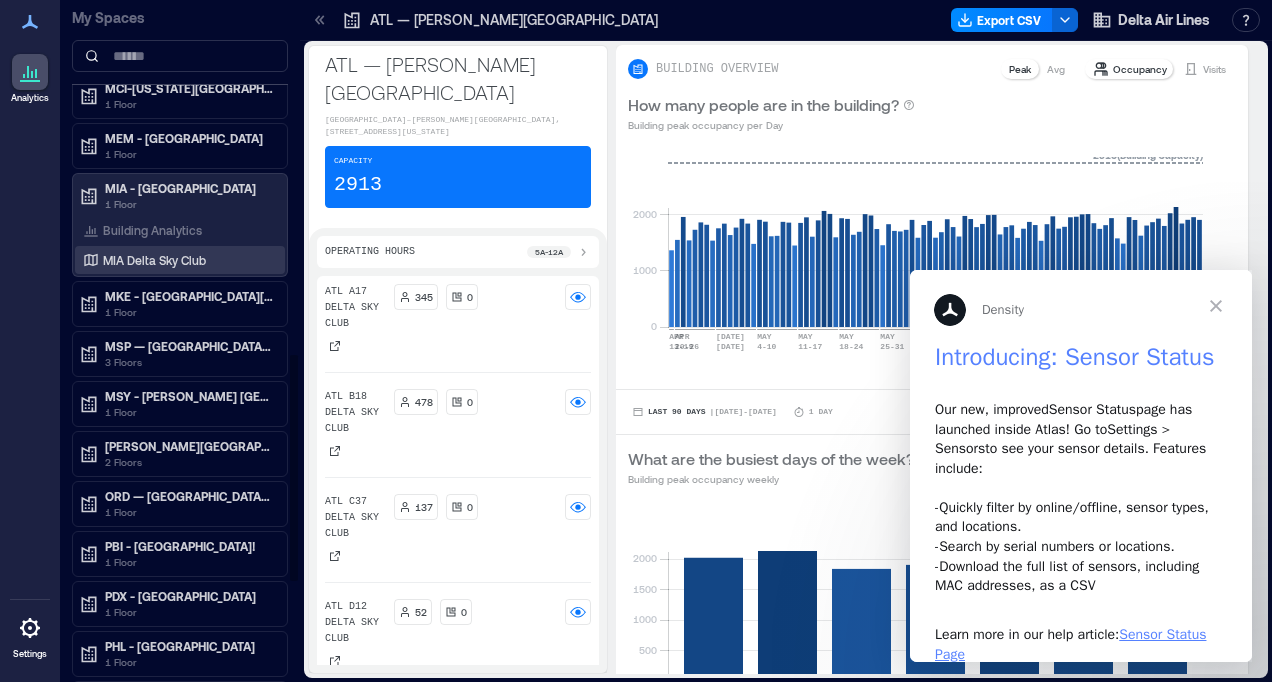 click on "MIA Delta Sky Club" at bounding box center (154, 260) 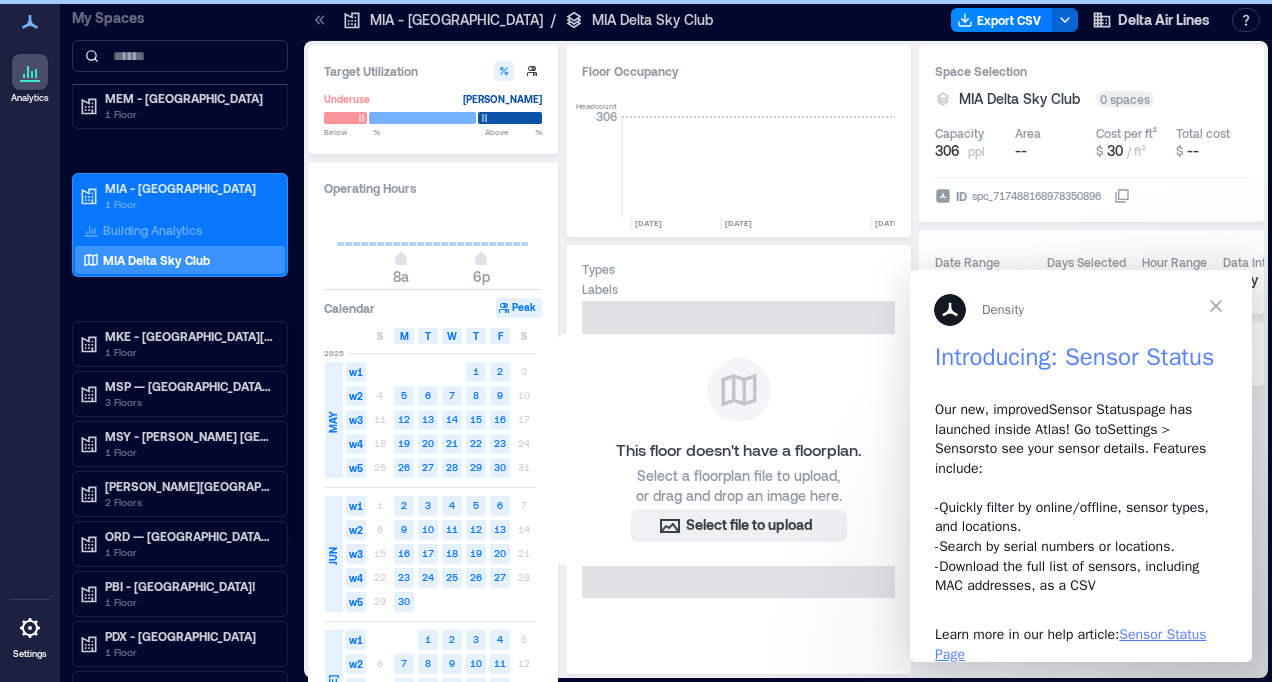 scroll, scrollTop: 1024, scrollLeft: 0, axis: vertical 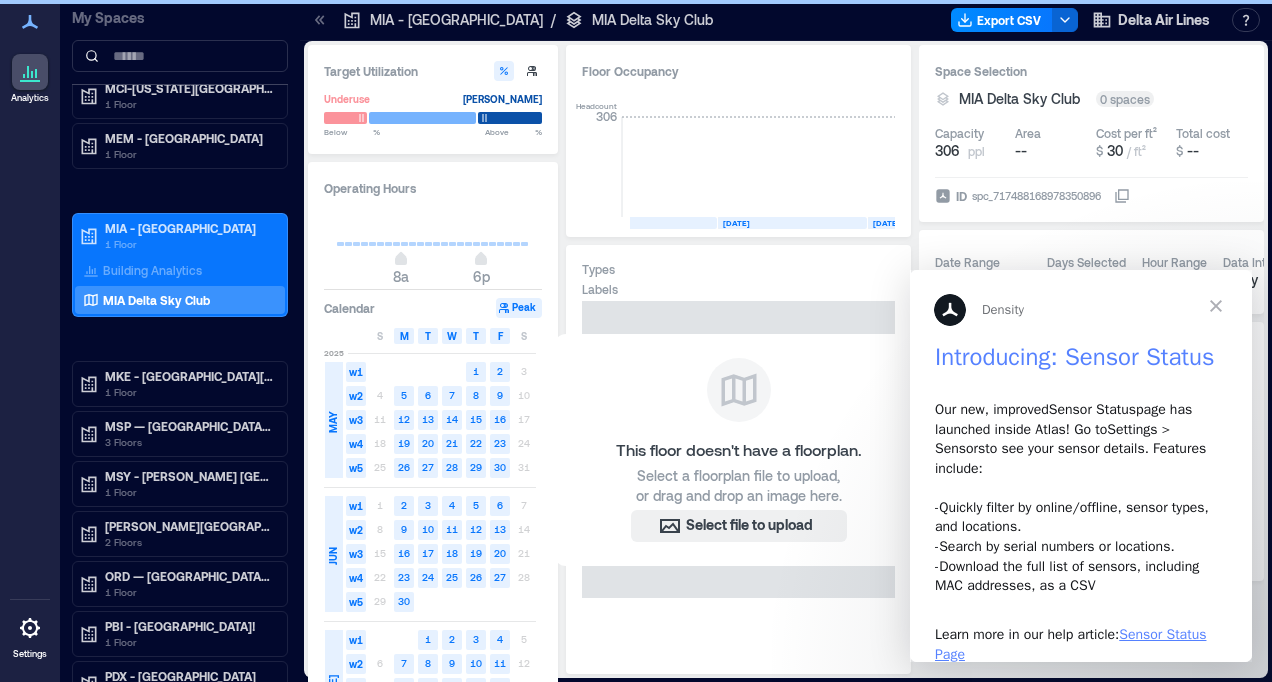 click at bounding box center [1216, 306] 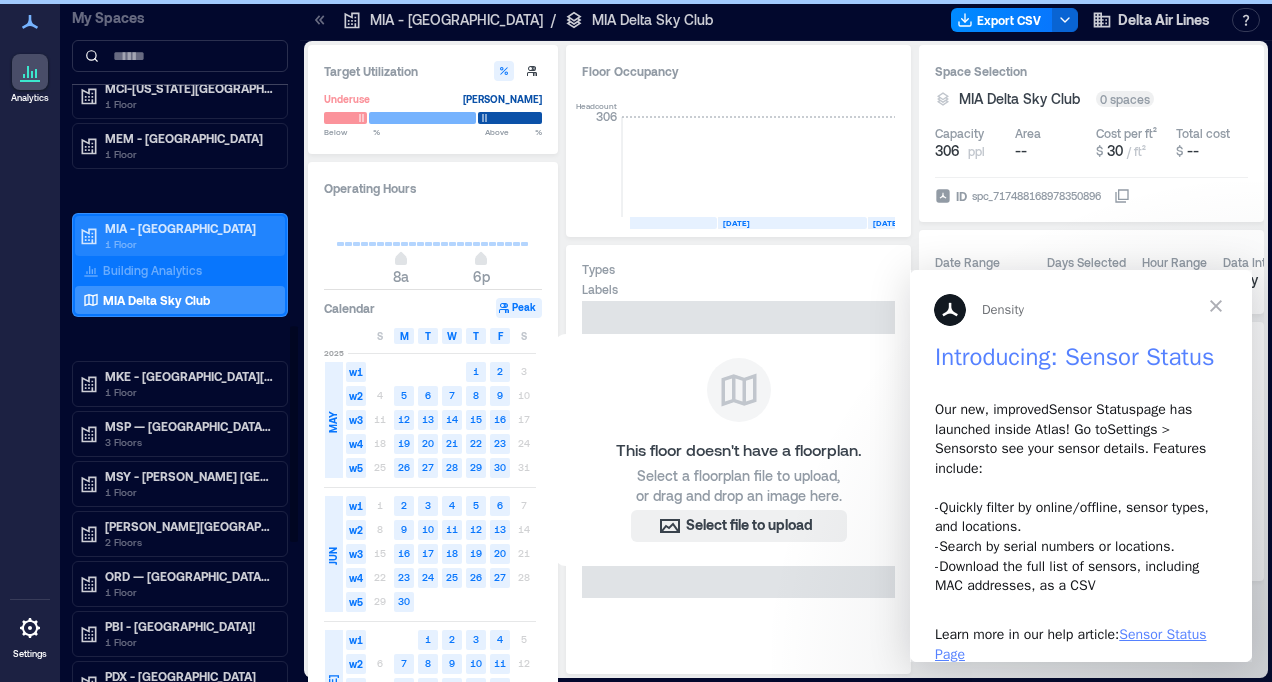 click on "Date Range [DATE] - [DATE] Days Selected 57 Hour Range 8a  -  6p Data Interval 1 day" at bounding box center [1091, 272] 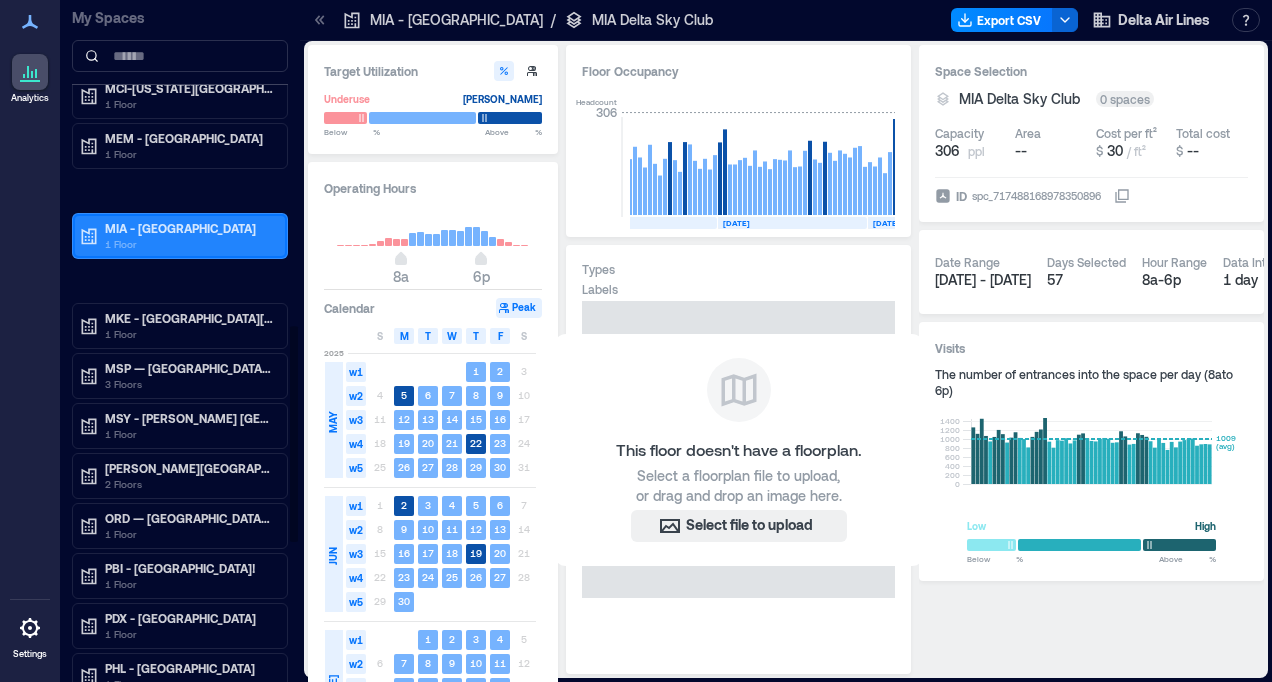 click on "MIA - [GEOGRAPHIC_DATA]" at bounding box center (189, 228) 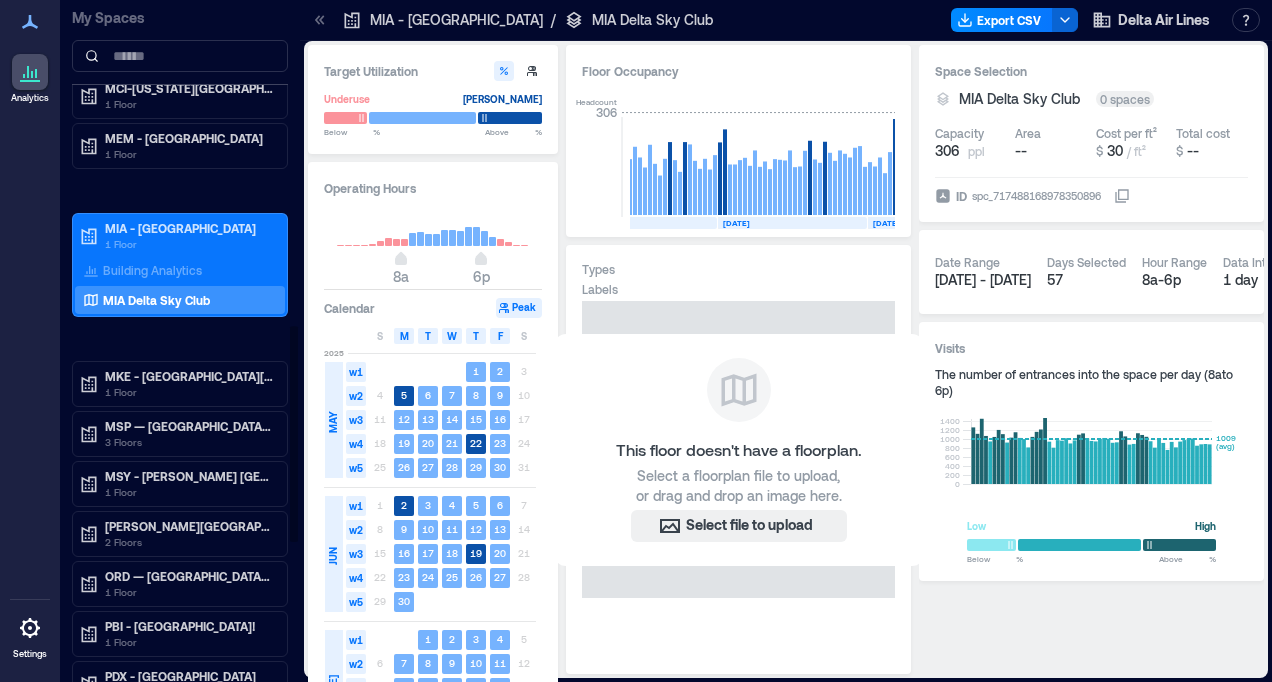 click on "MIA Delta Sky Club" at bounding box center (156, 300) 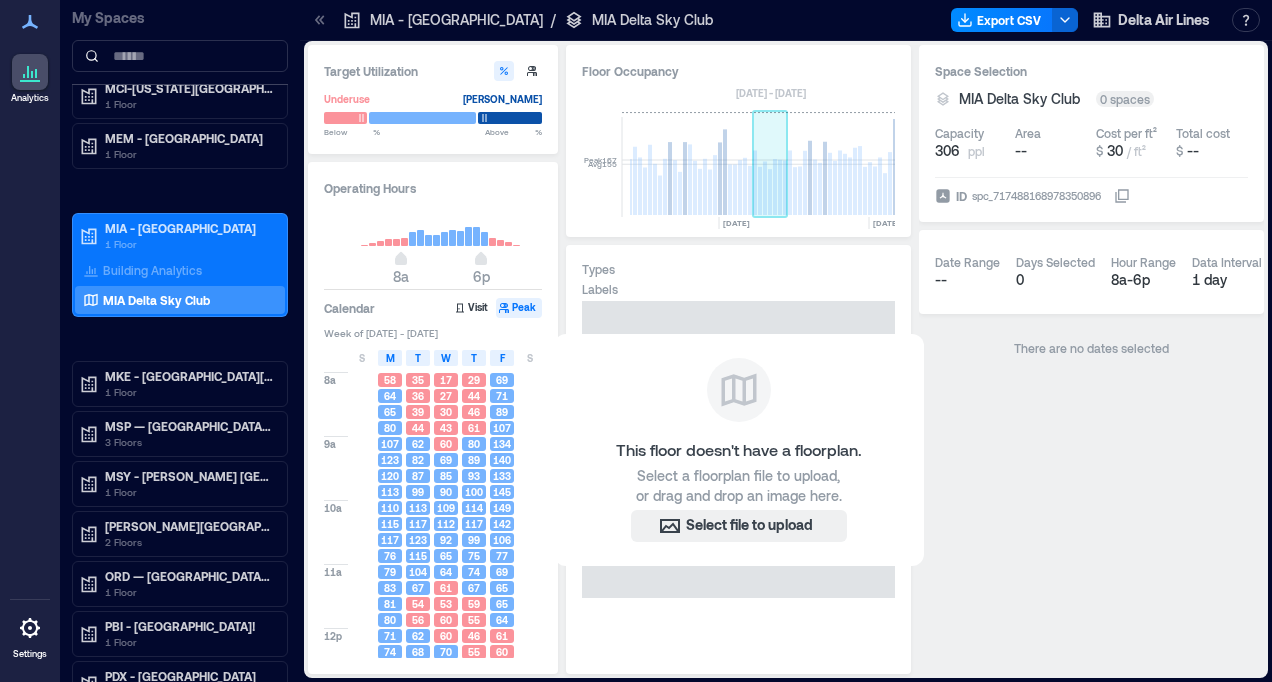 scroll, scrollTop: 0, scrollLeft: 10193, axis: horizontal 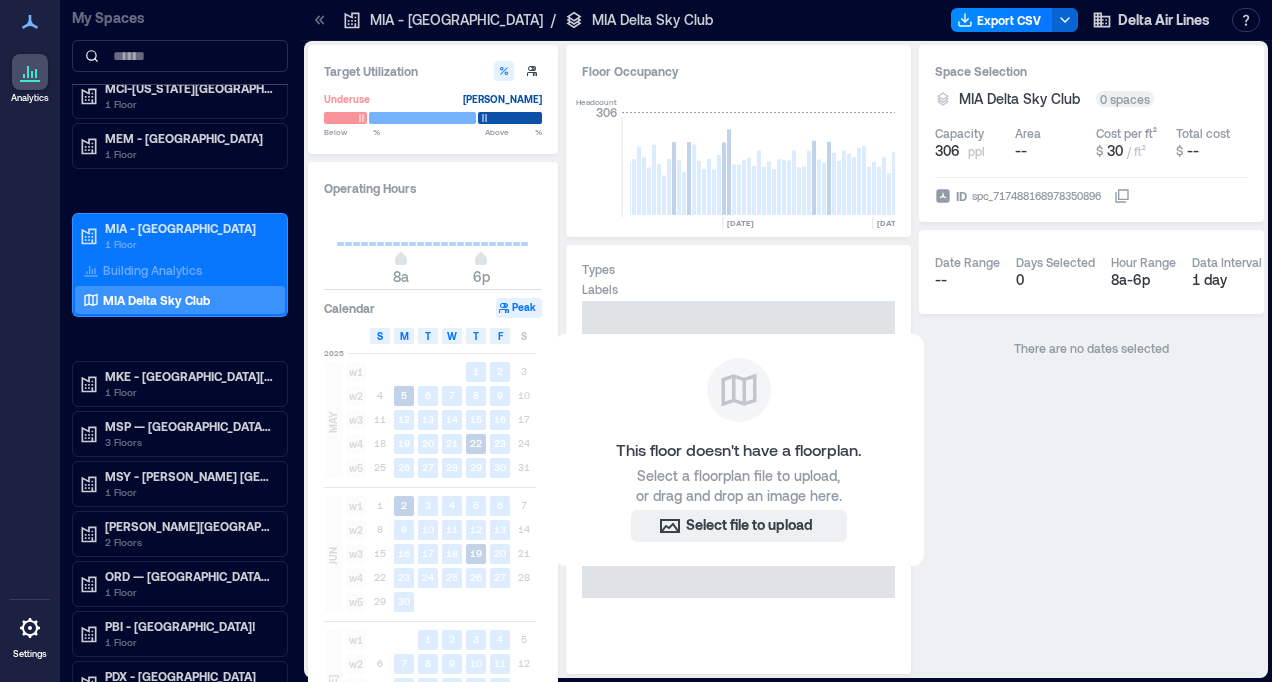 click on "S" at bounding box center (380, 336) 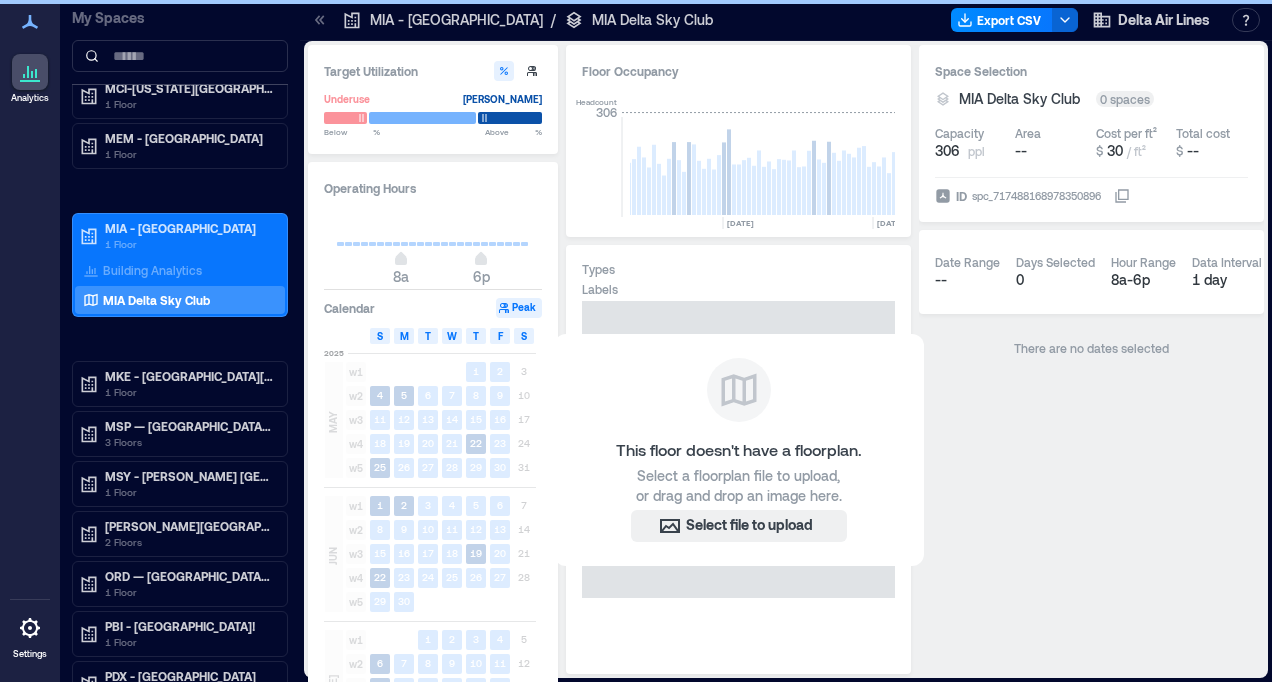 click on "S" at bounding box center [524, 336] 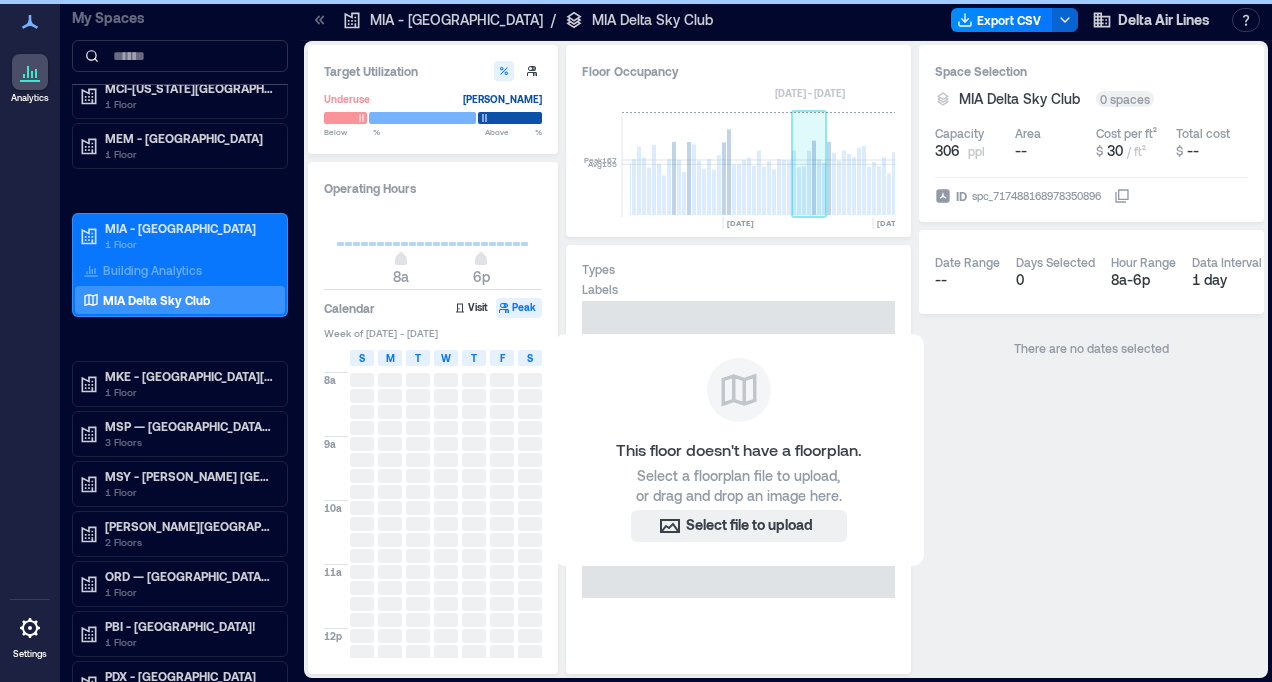 click 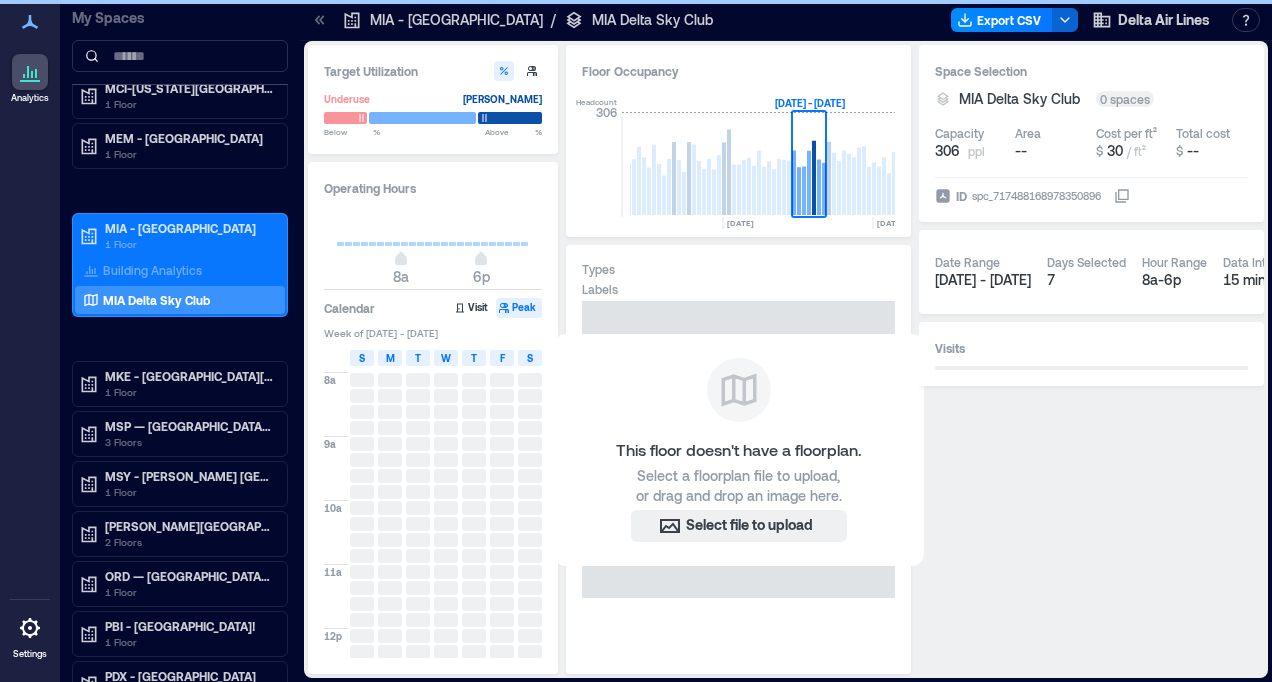 scroll, scrollTop: 0, scrollLeft: 10240, axis: horizontal 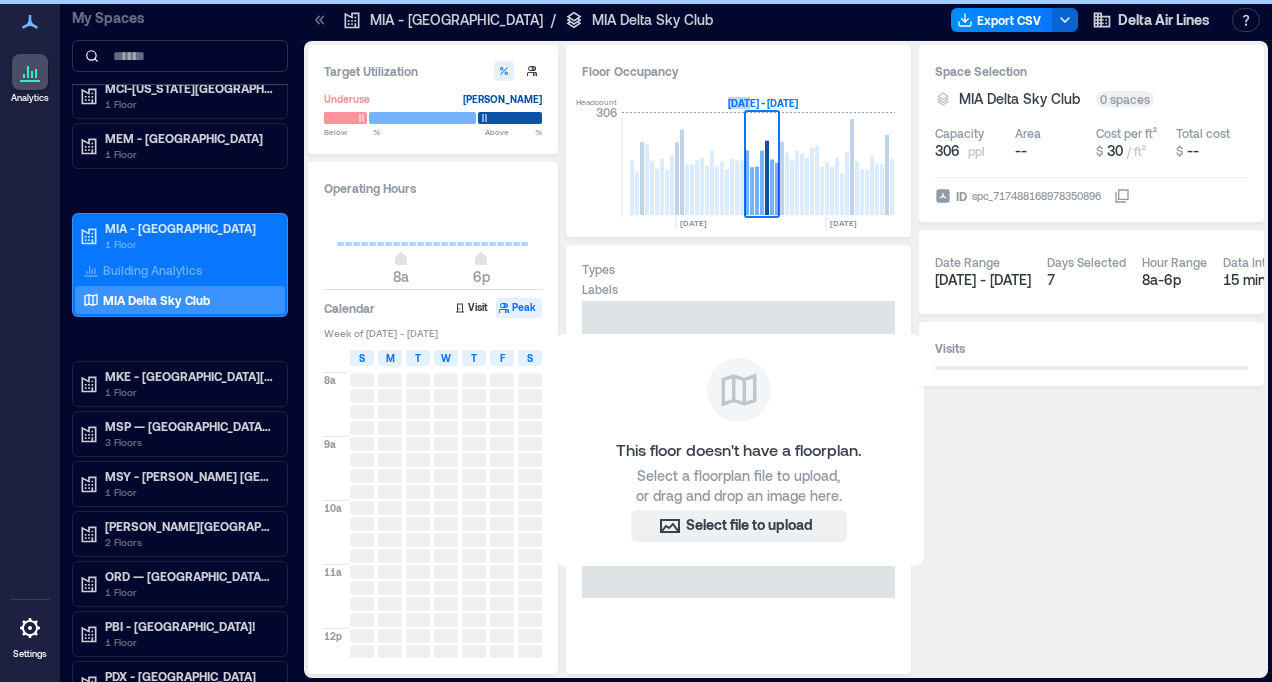 click on "8a 6p" at bounding box center [433, 261] 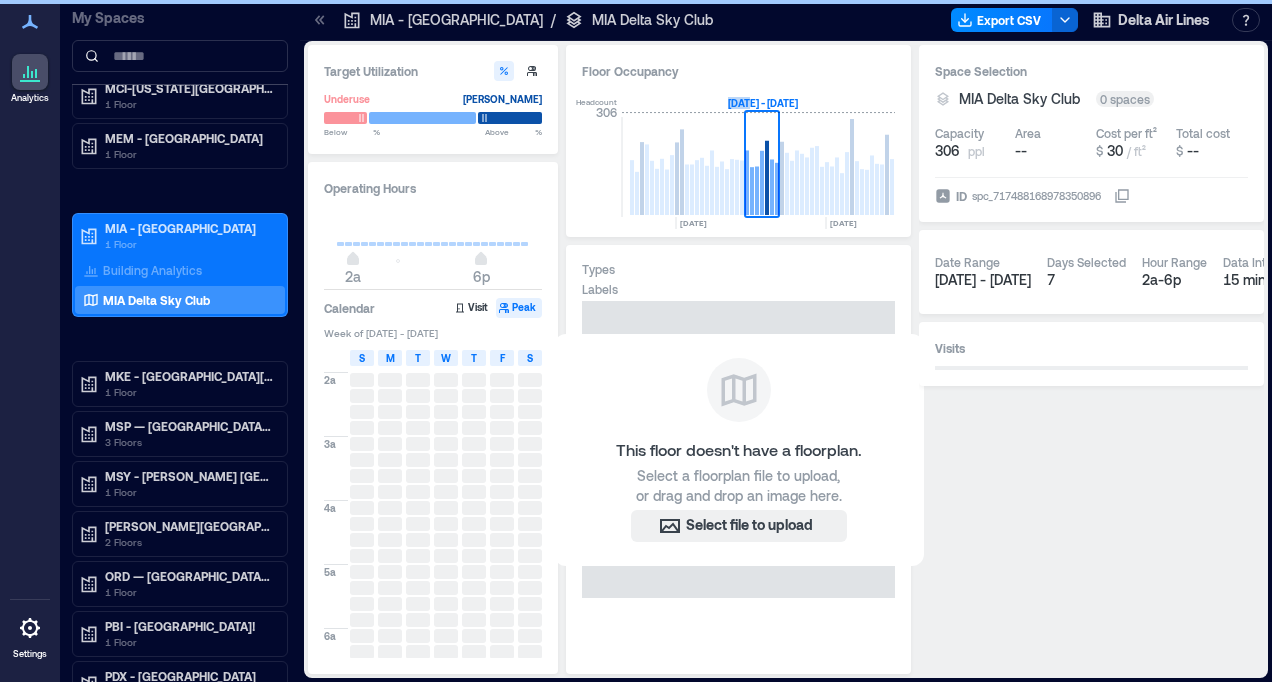 type on "*" 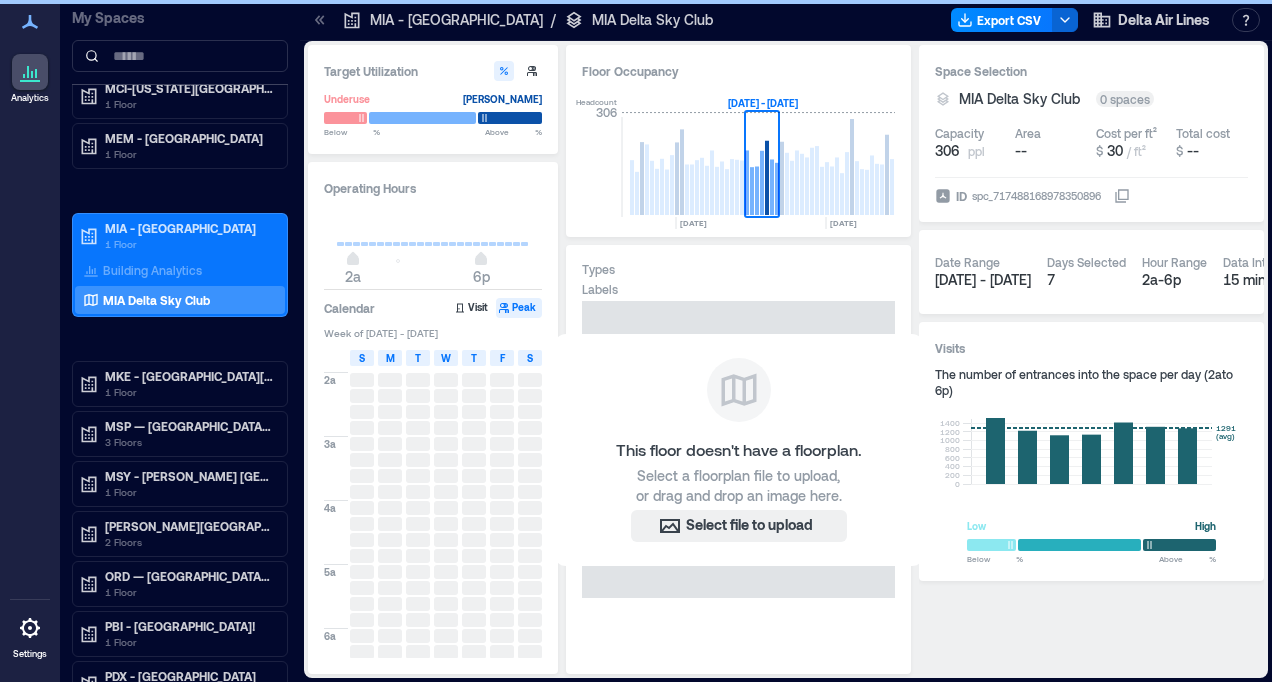 click 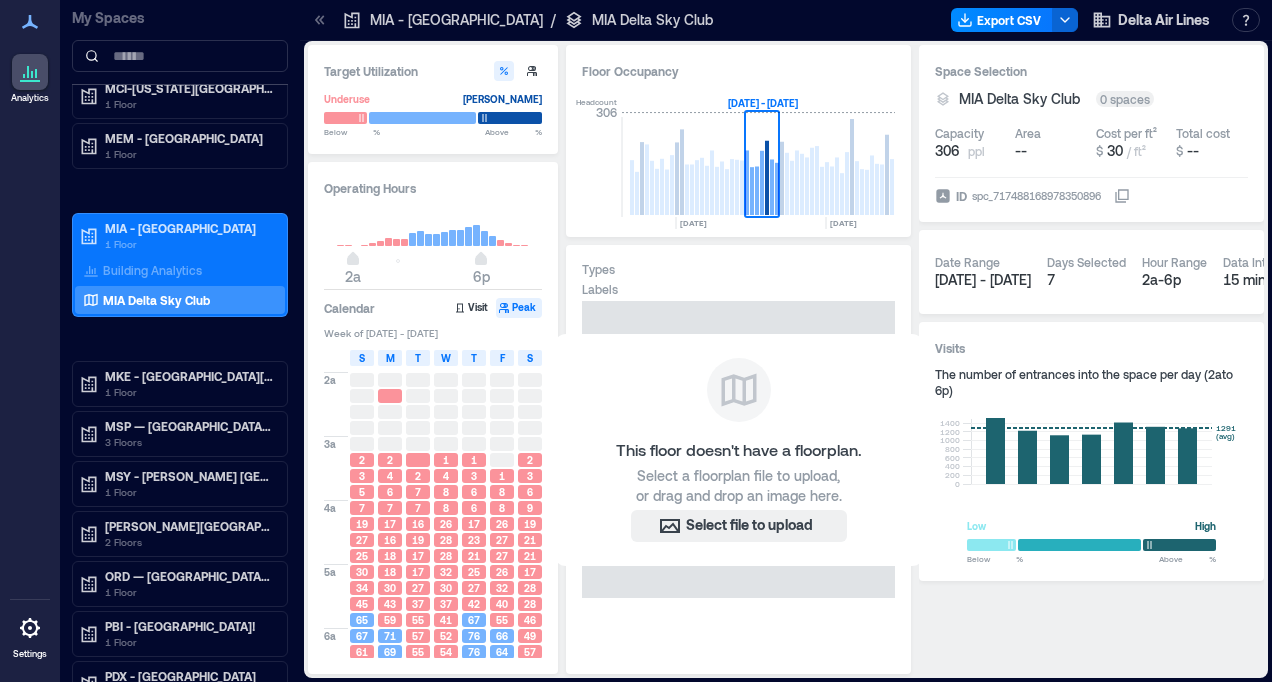 type on "**" 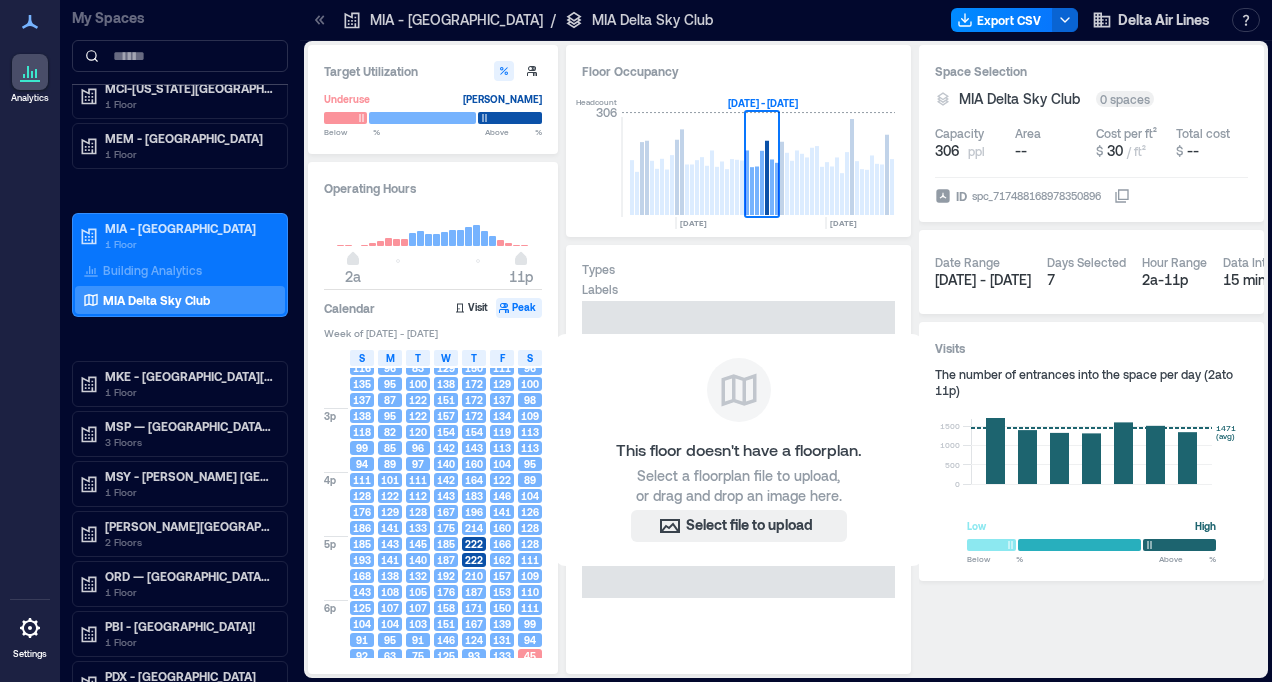 scroll, scrollTop: 795, scrollLeft: 0, axis: vertical 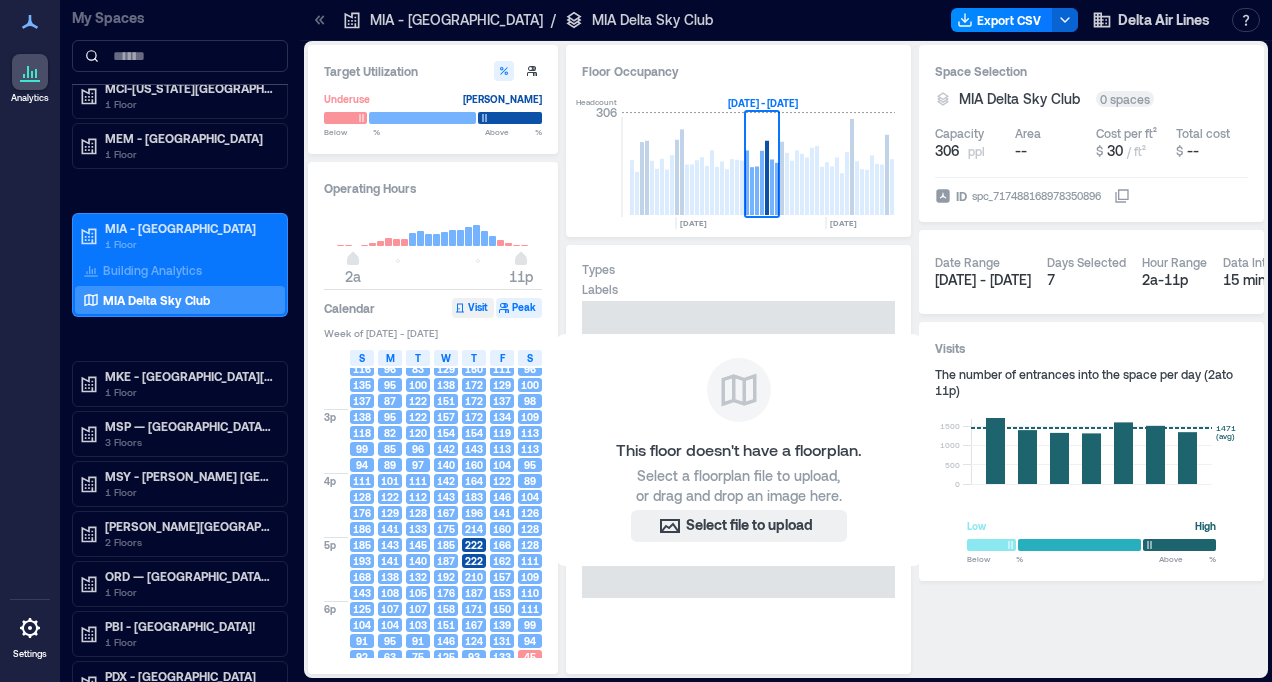 click on "Visit" at bounding box center [473, 308] 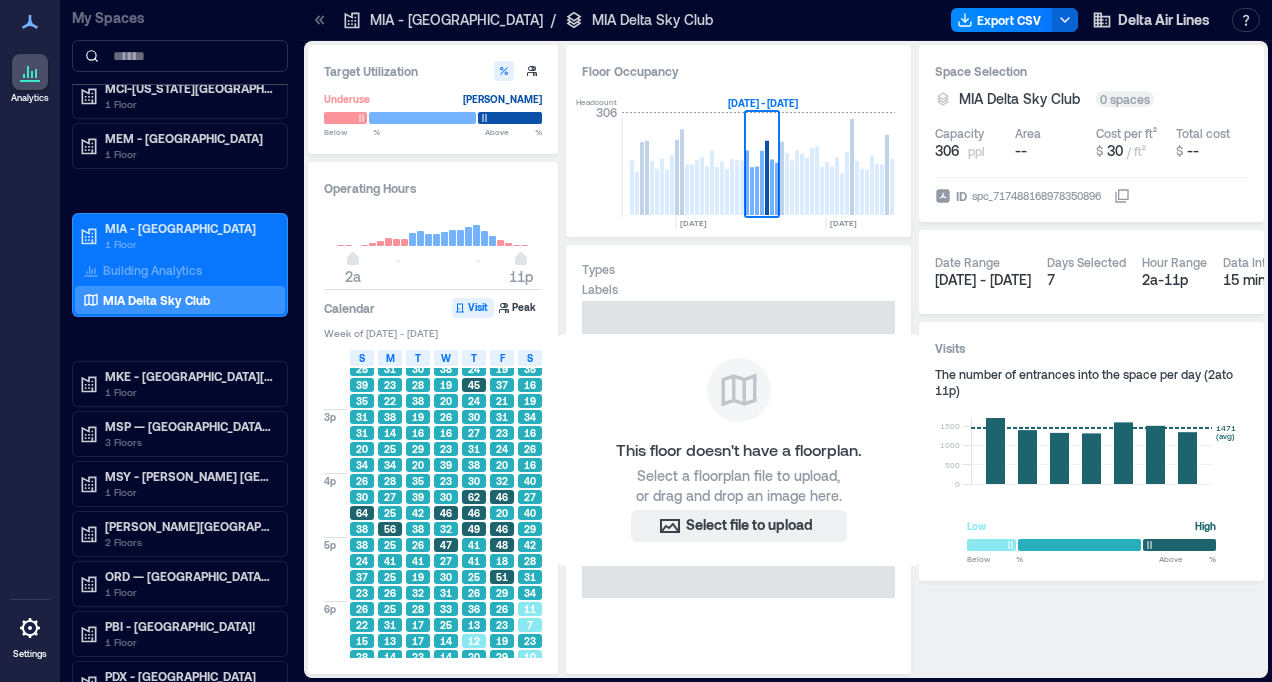 scroll, scrollTop: 1057, scrollLeft: 0, axis: vertical 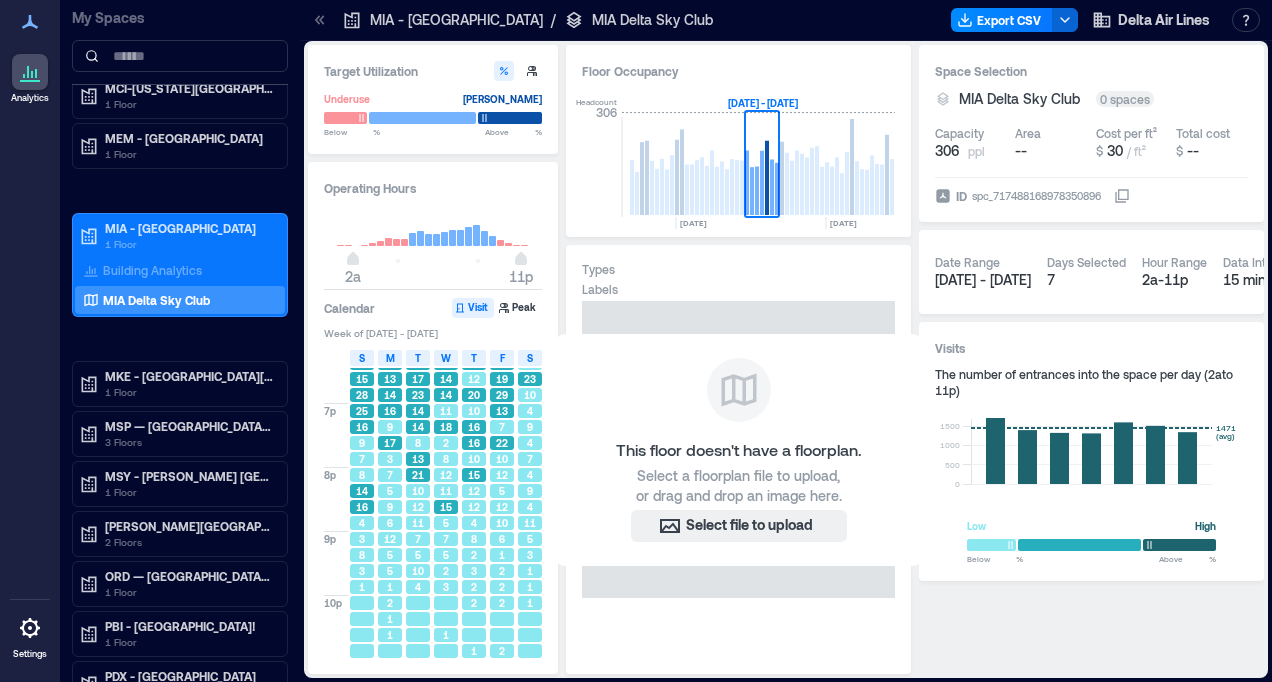 click on "15" at bounding box center (474, 475) 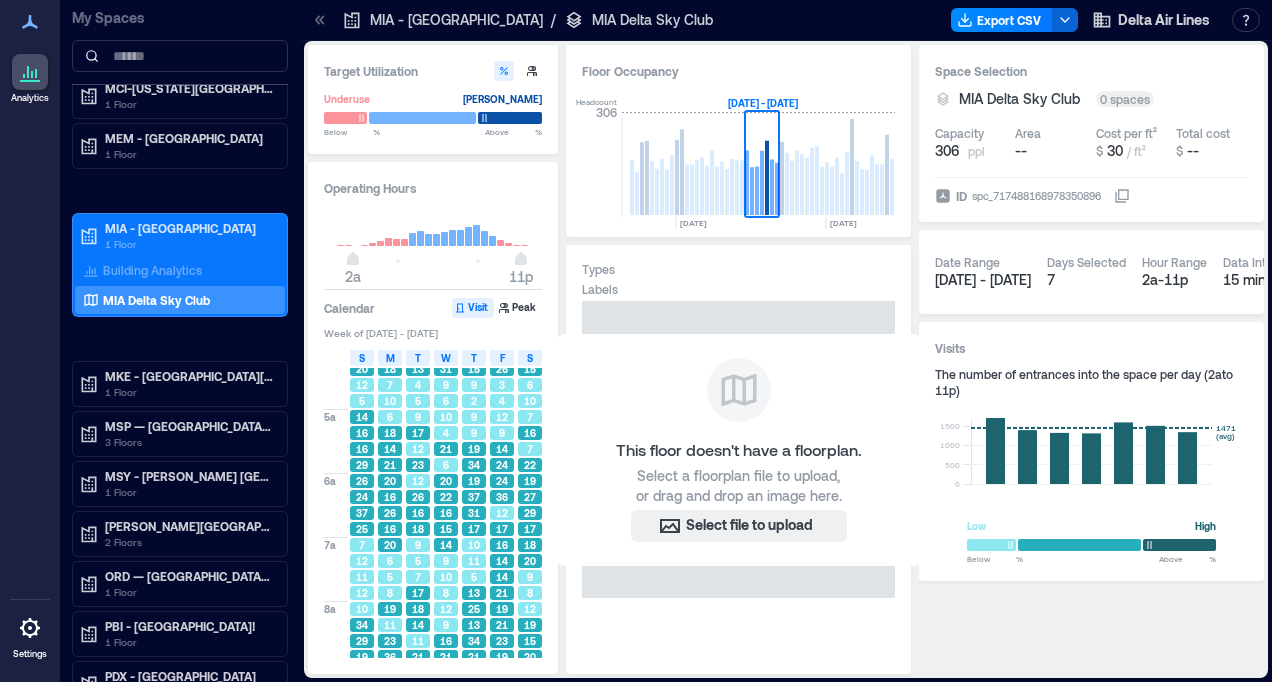 scroll, scrollTop: 0, scrollLeft: 0, axis: both 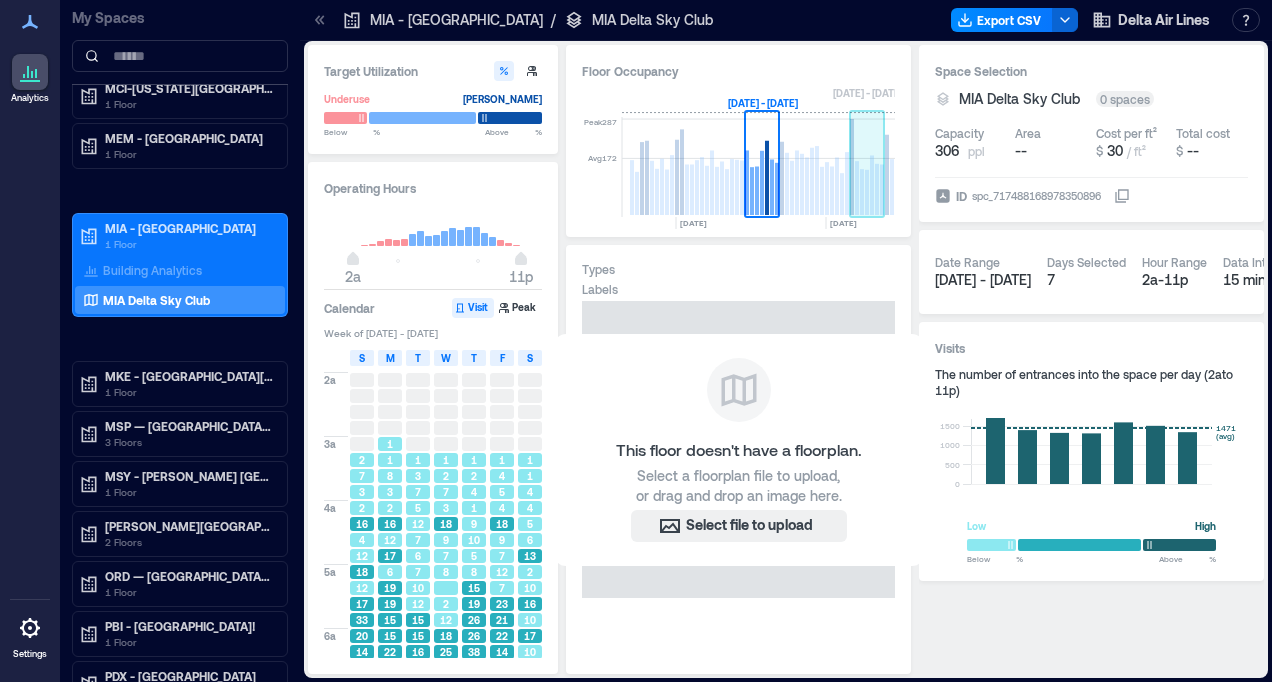 click 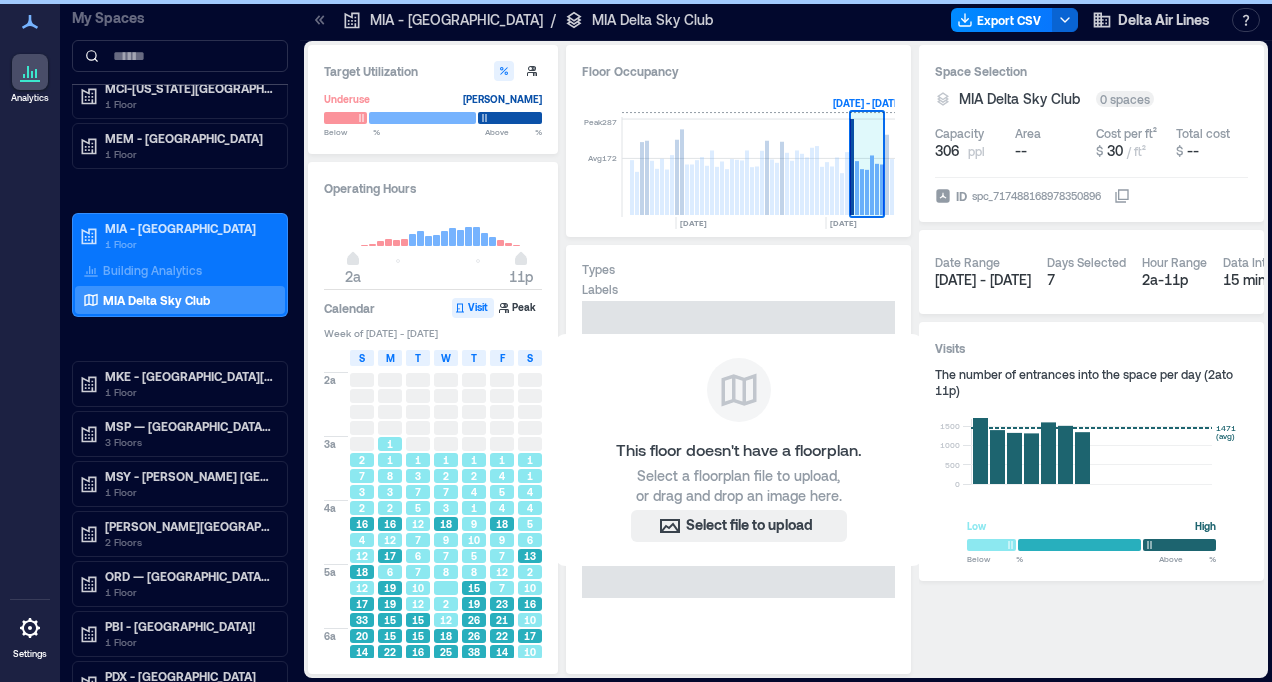 scroll, scrollTop: 0, scrollLeft: 10264, axis: horizontal 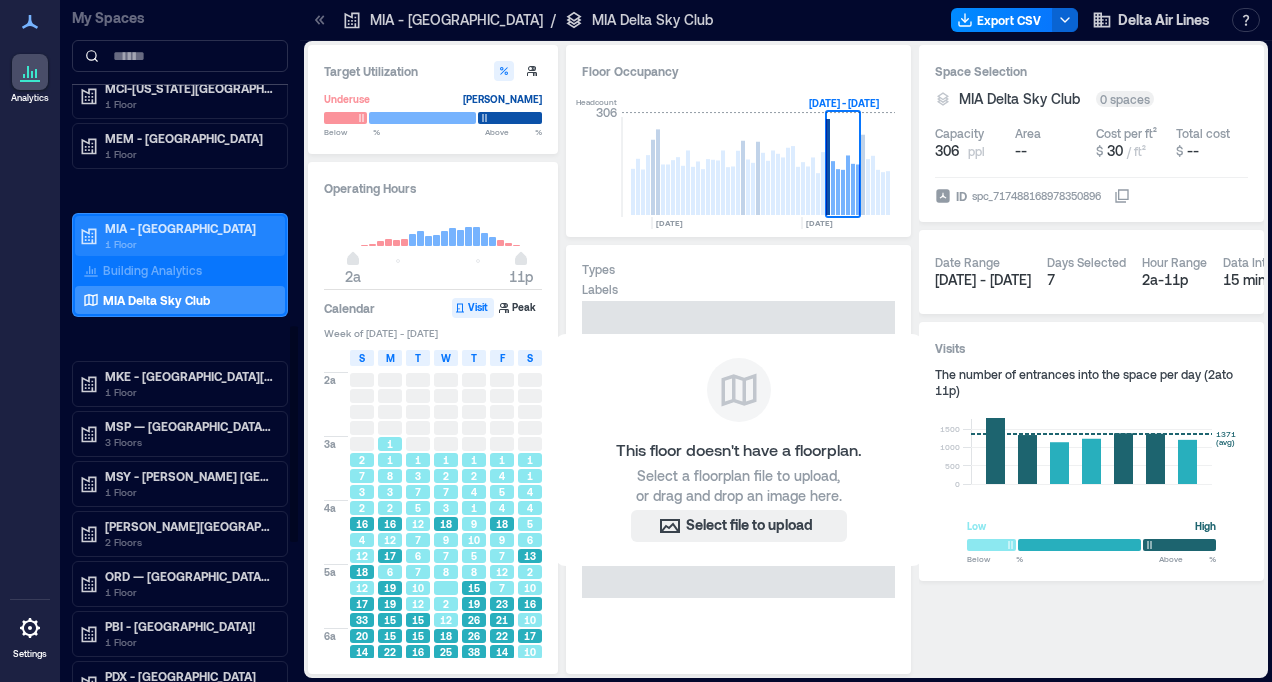 click on "1 Floor" at bounding box center (189, 244) 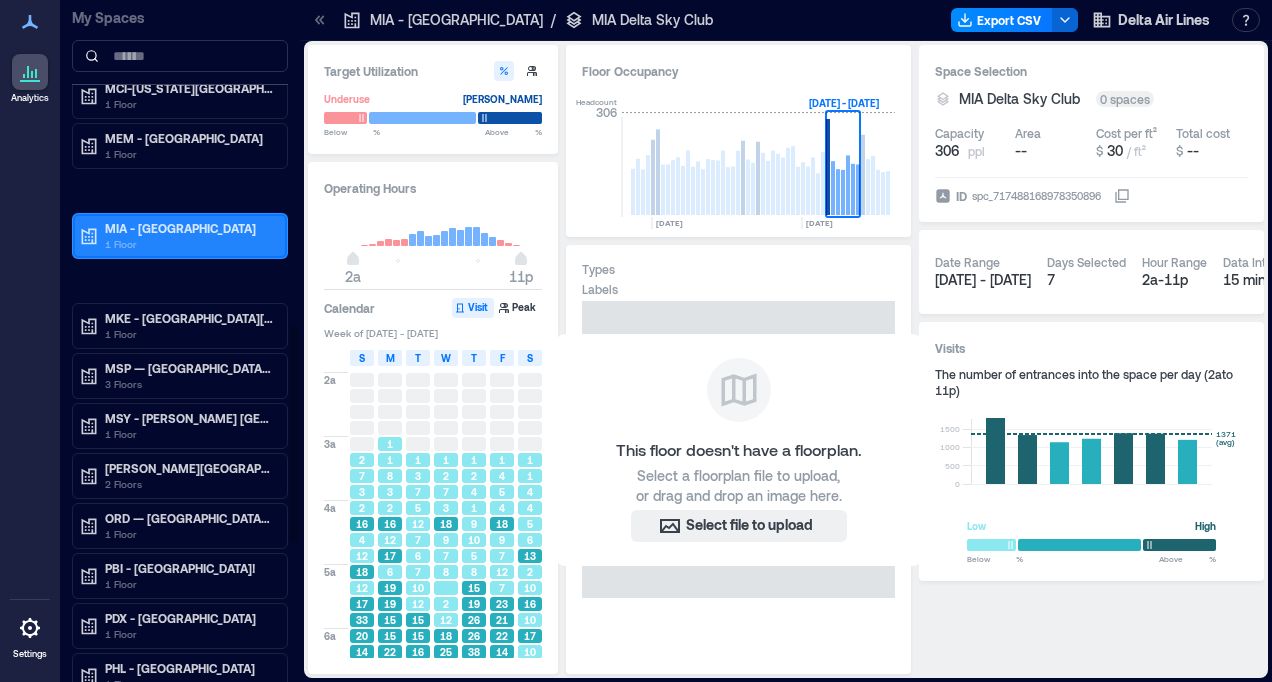 click on "1 Floor" at bounding box center (189, 244) 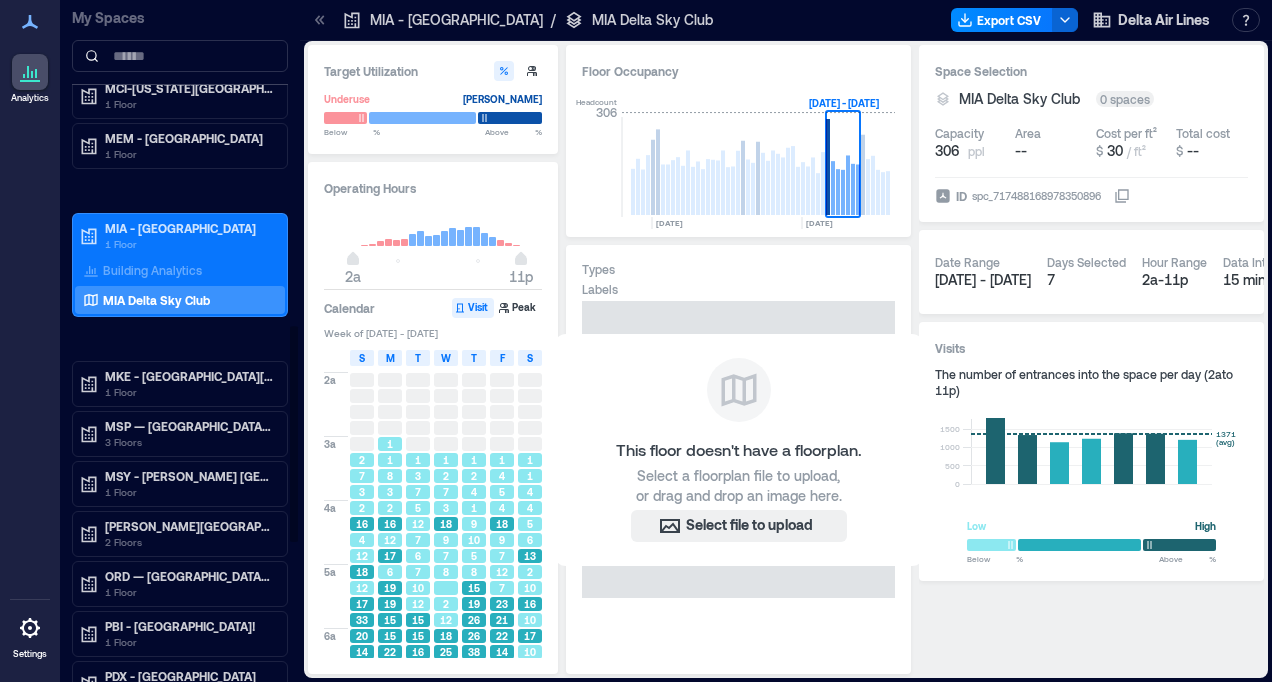 click on "MIA Delta Sky Club" at bounding box center (156, 300) 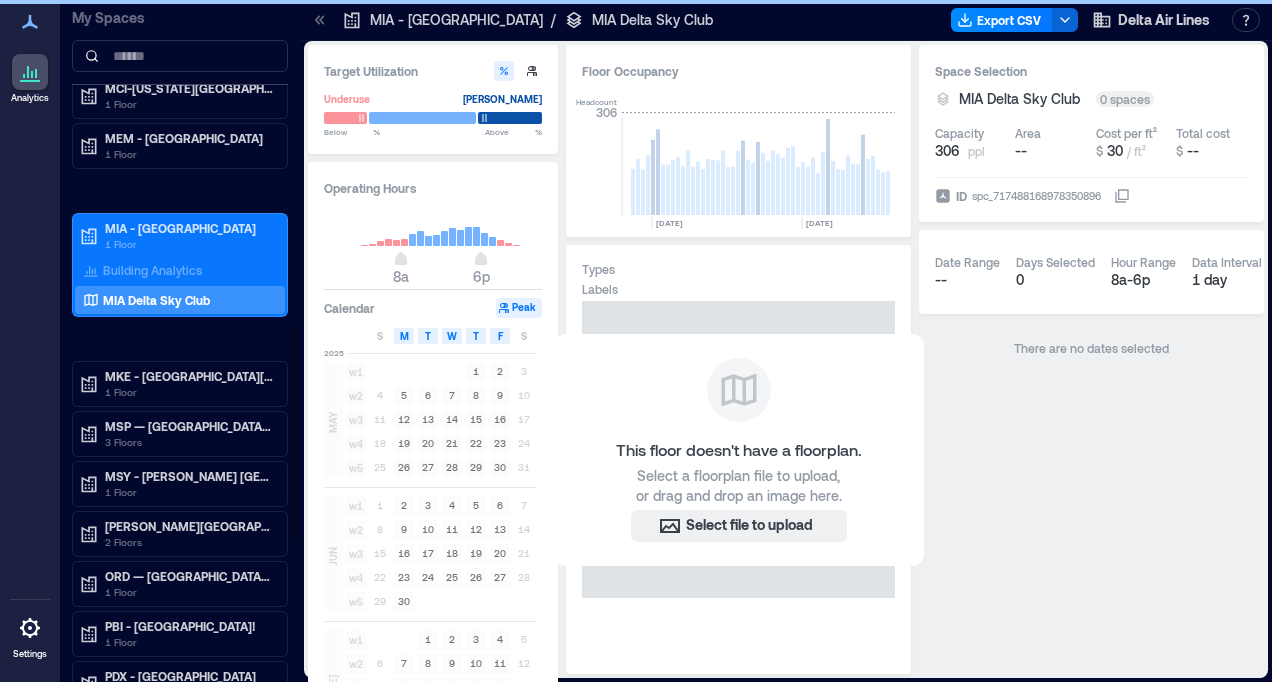 type on "*" 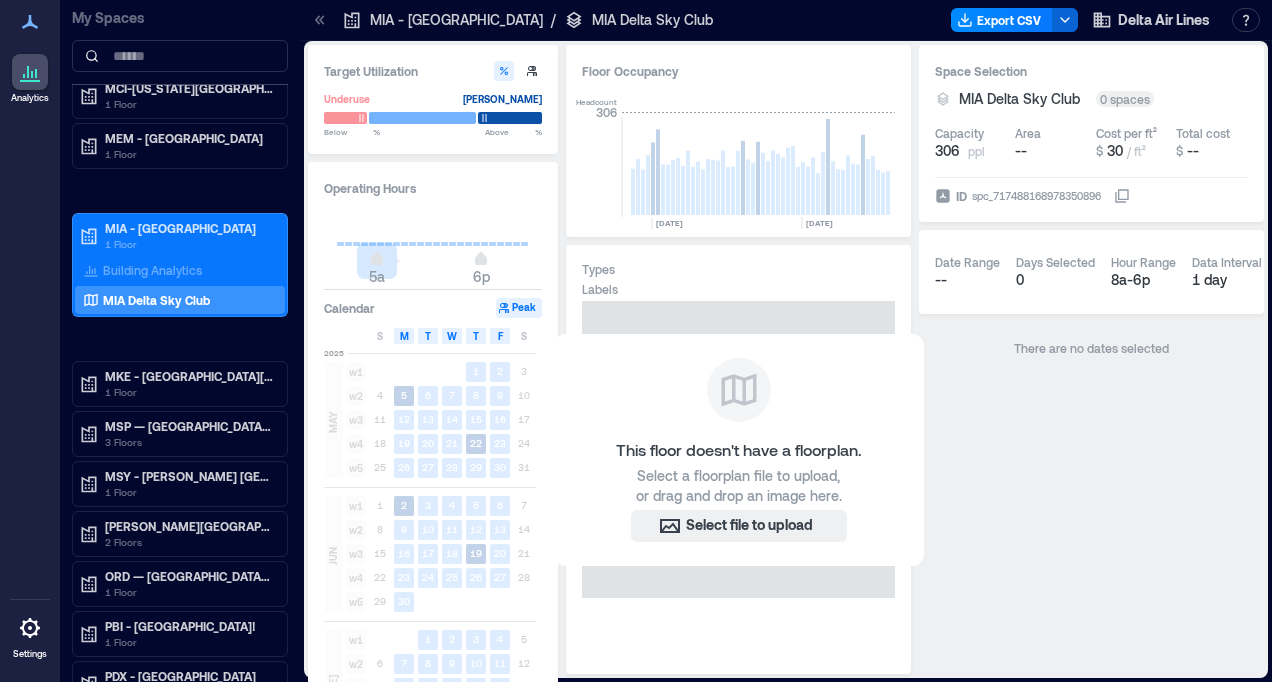 click on "5a 6p" at bounding box center (433, 261) 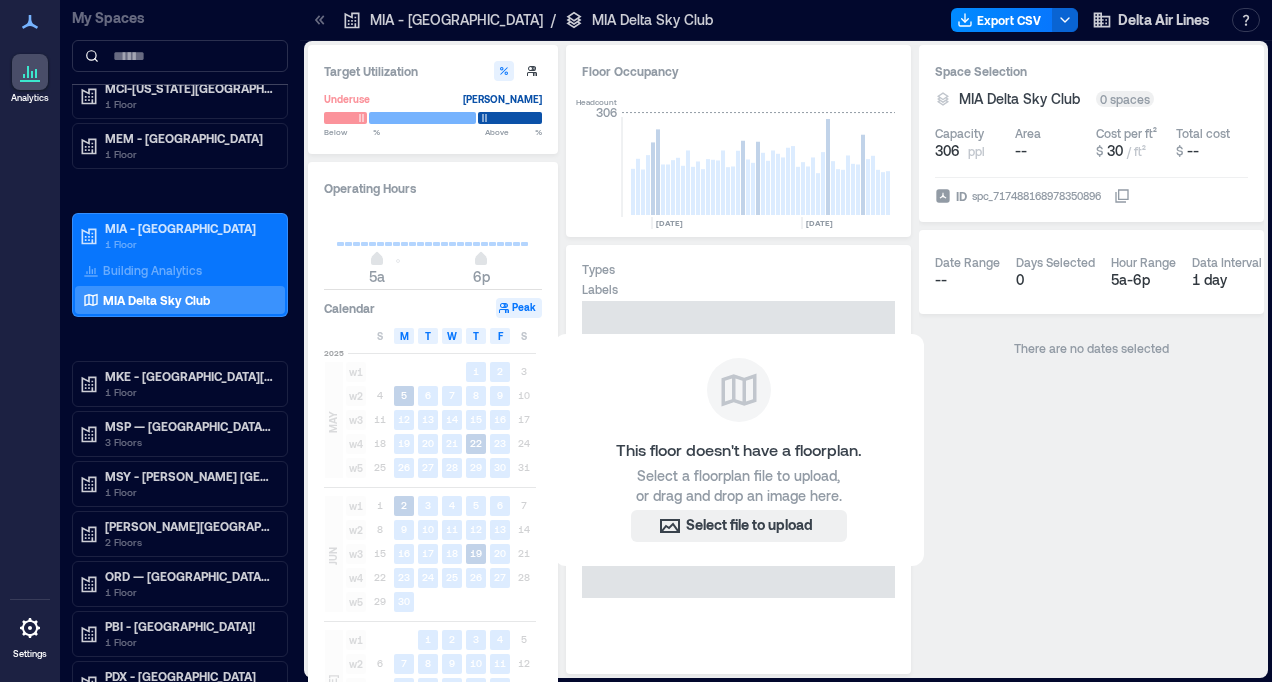 click 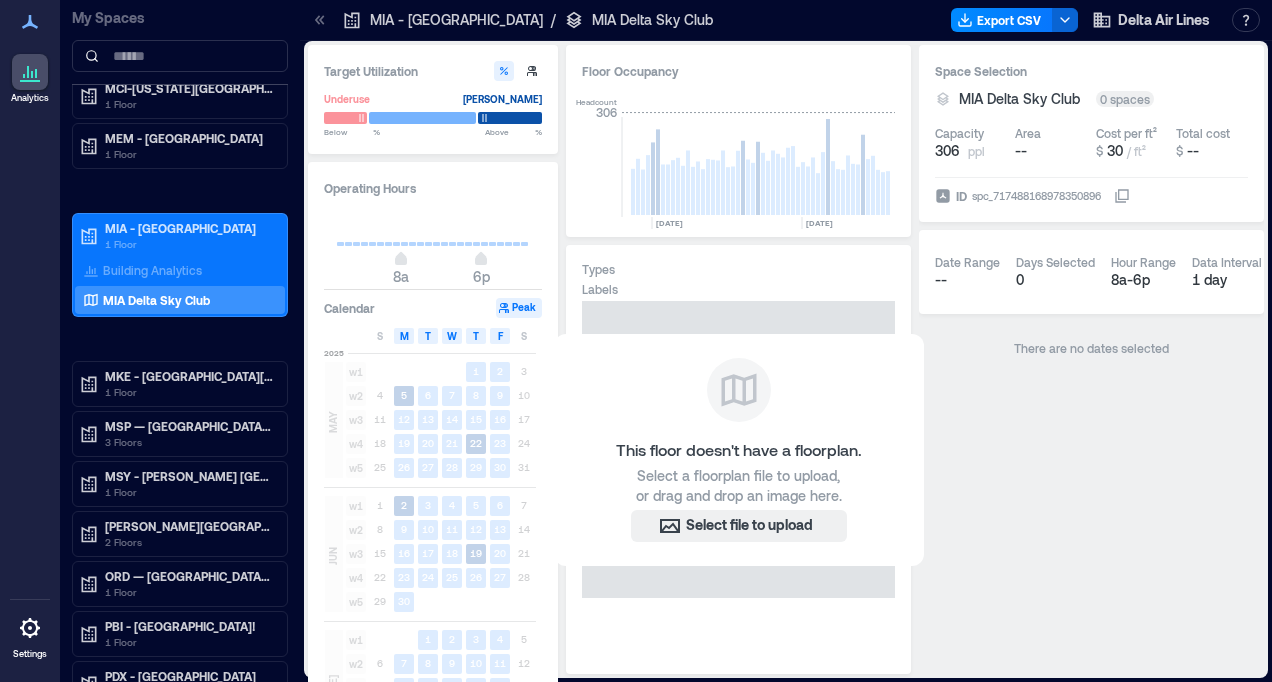 click on "MIA - [GEOGRAPHIC_DATA]" at bounding box center (456, 20) 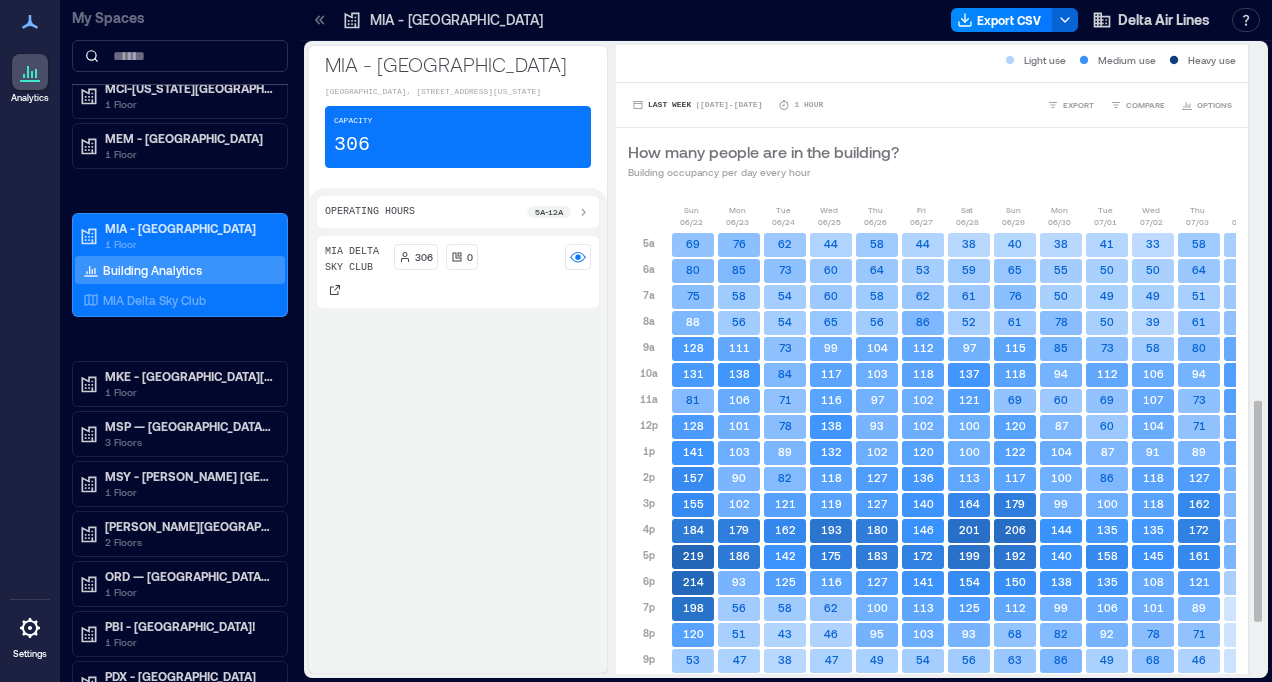 scroll, scrollTop: 1020, scrollLeft: 0, axis: vertical 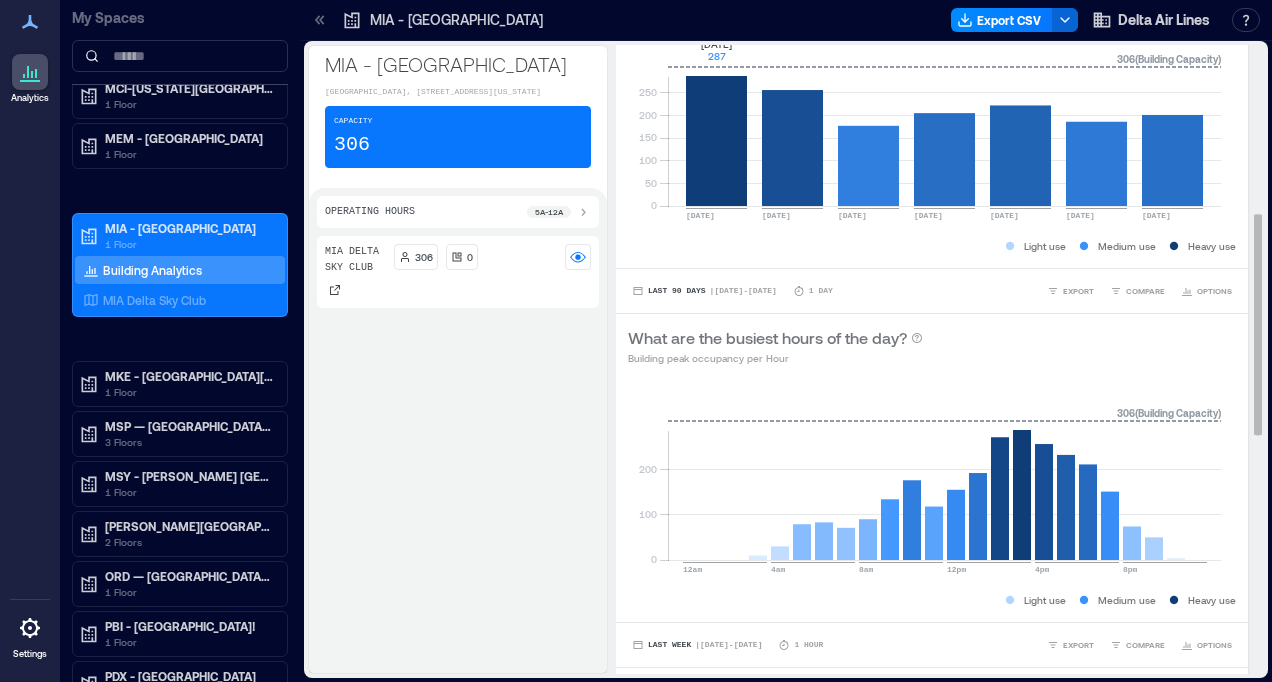 click 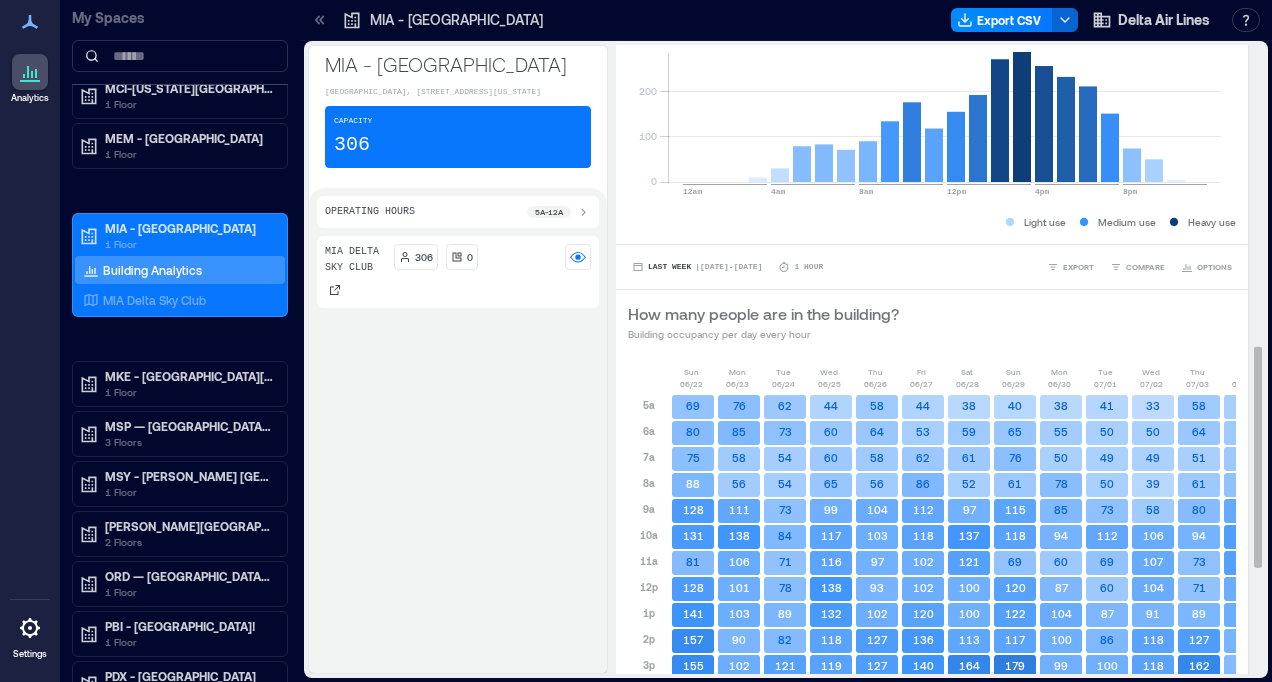 scroll, scrollTop: 852, scrollLeft: 0, axis: vertical 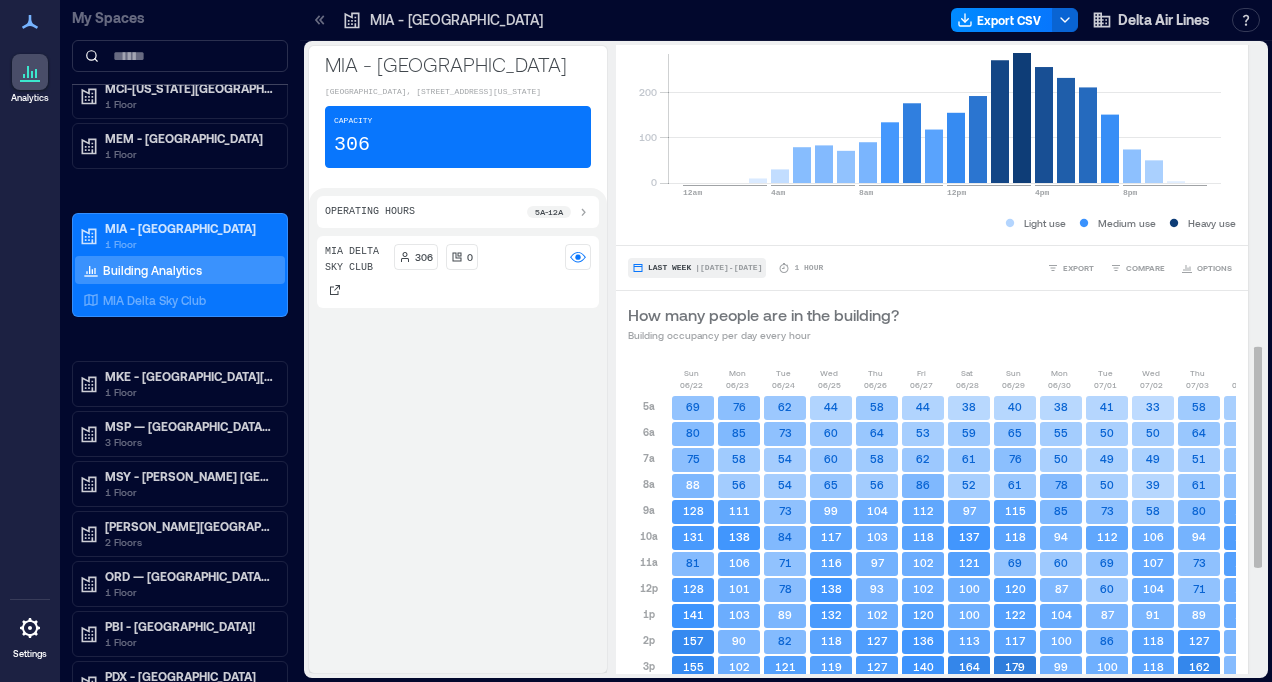 click on "Last Week   |  [DATE]  -  [DATE]" at bounding box center (697, 268) 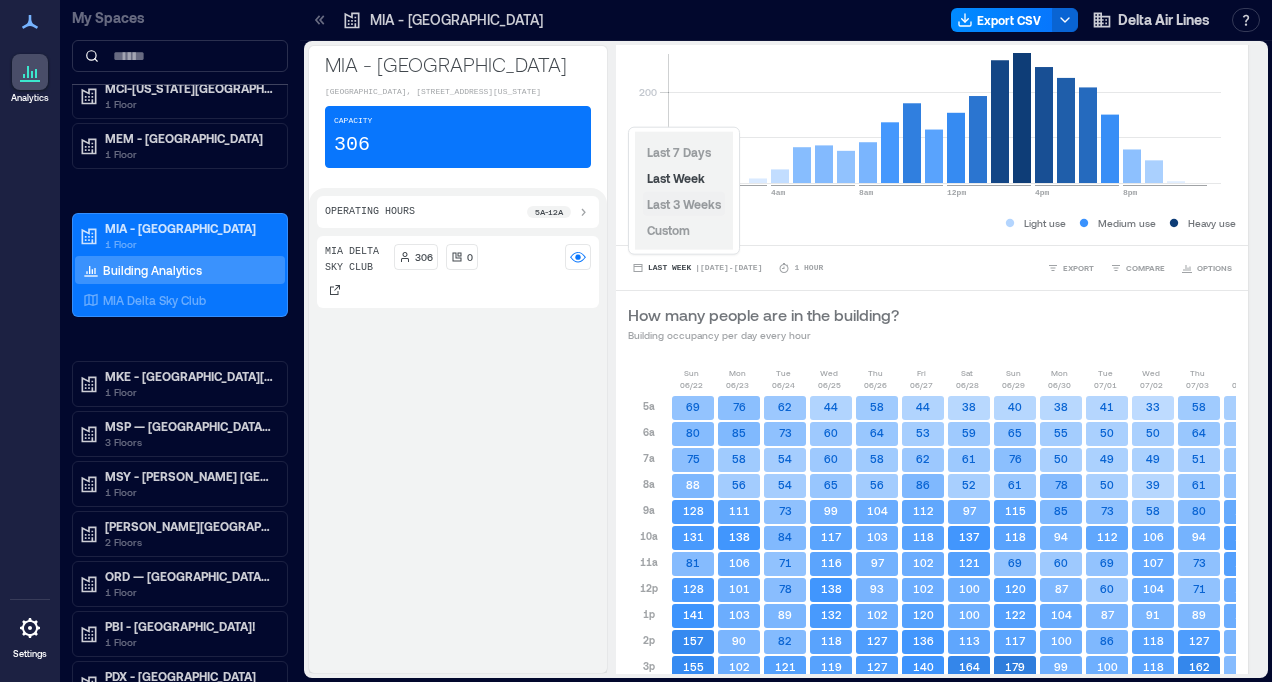 click on "Last 3 Weeks" at bounding box center [684, 204] 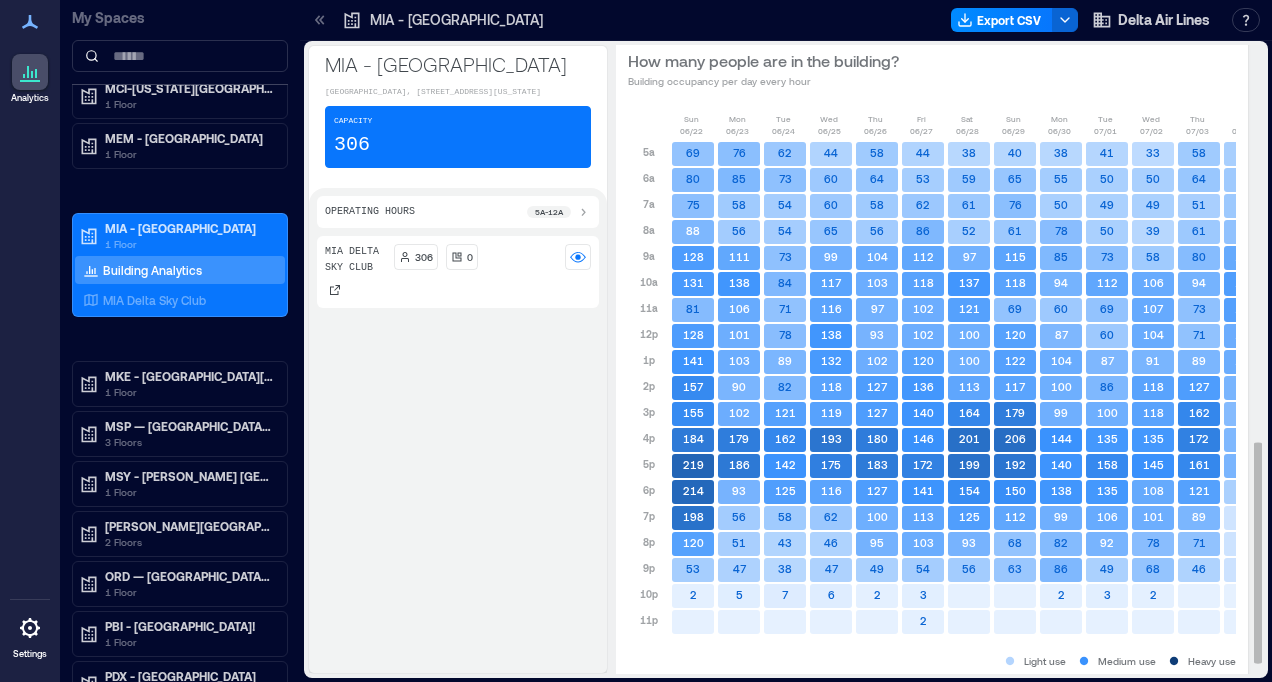 scroll, scrollTop: 1125, scrollLeft: 0, axis: vertical 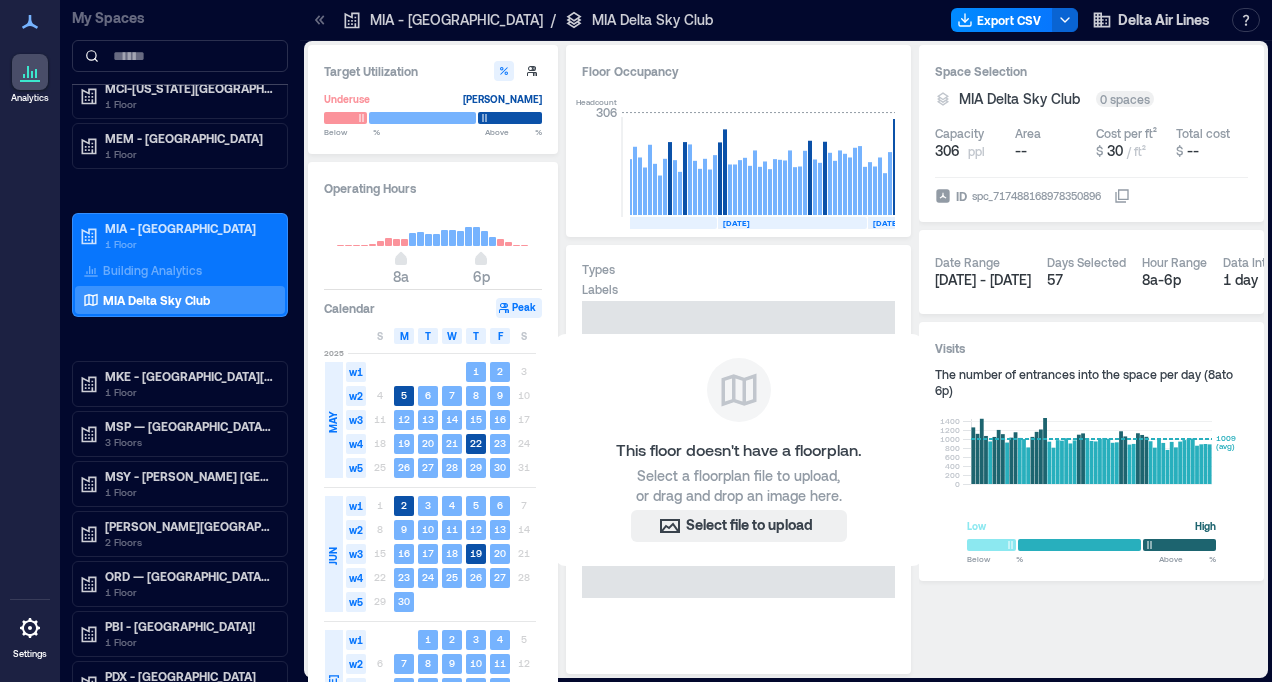 click on "MIA Delta Sky Club" at bounding box center (652, 20) 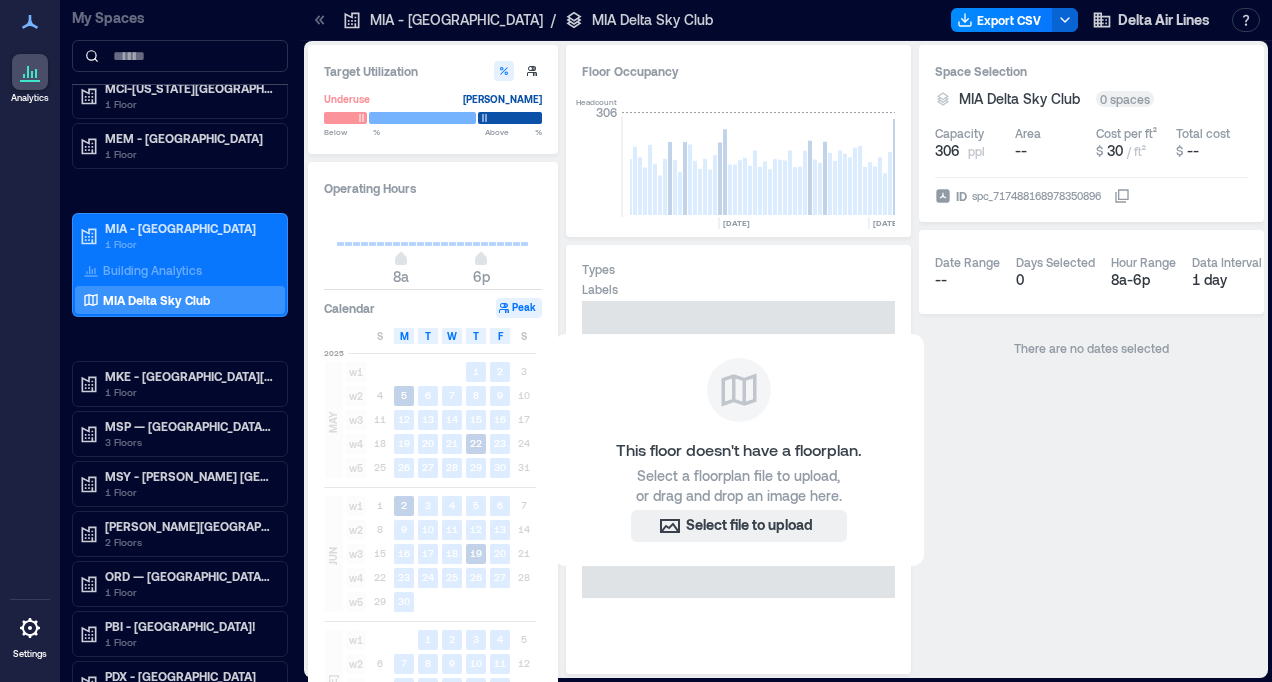 click on "MIA Delta Sky Club" at bounding box center (652, 20) 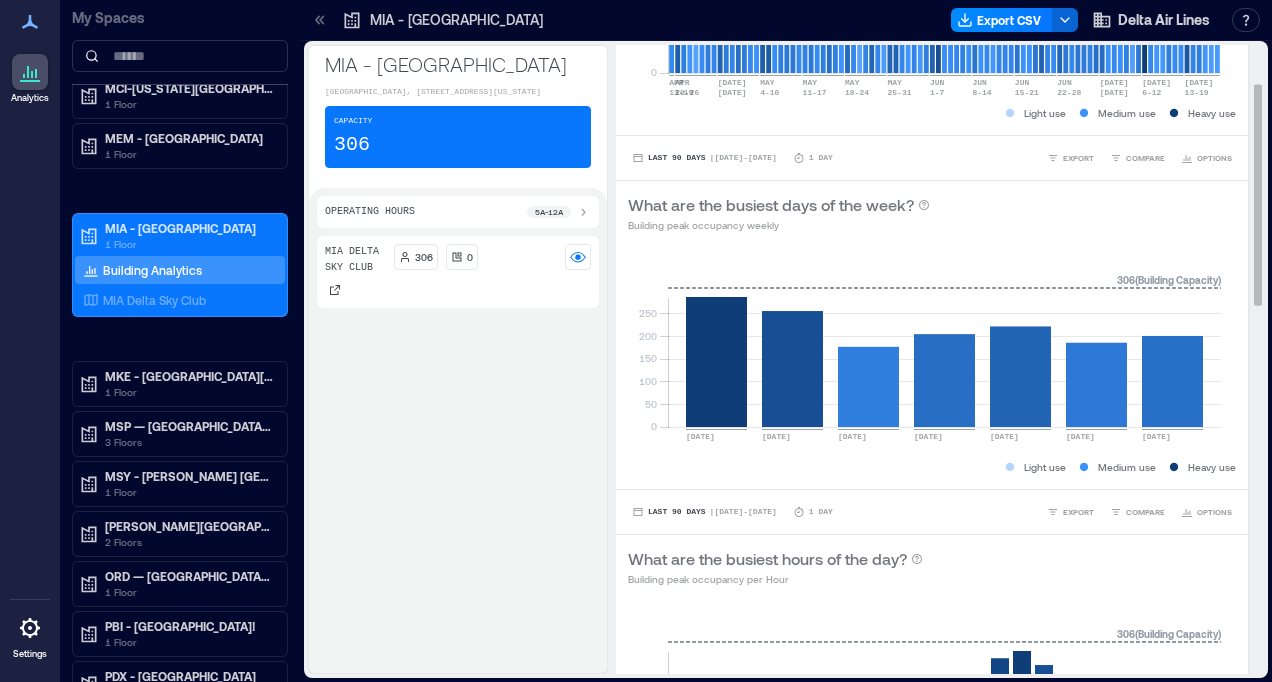 scroll, scrollTop: 0, scrollLeft: 0, axis: both 